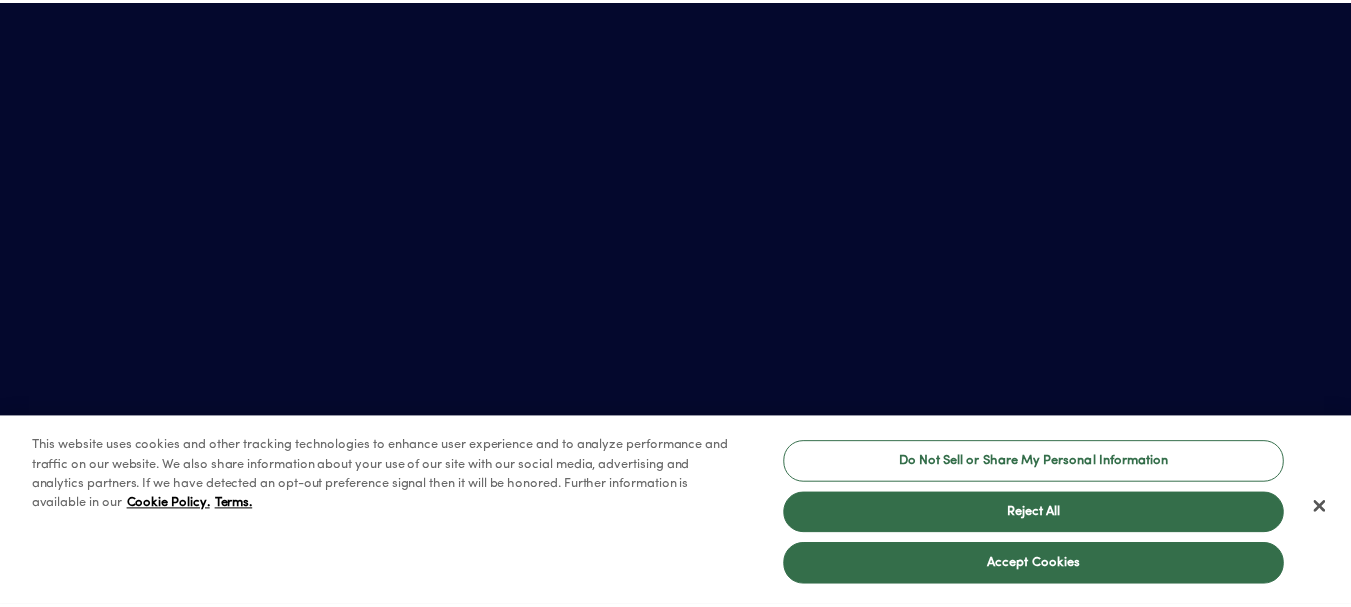 scroll, scrollTop: 0, scrollLeft: 0, axis: both 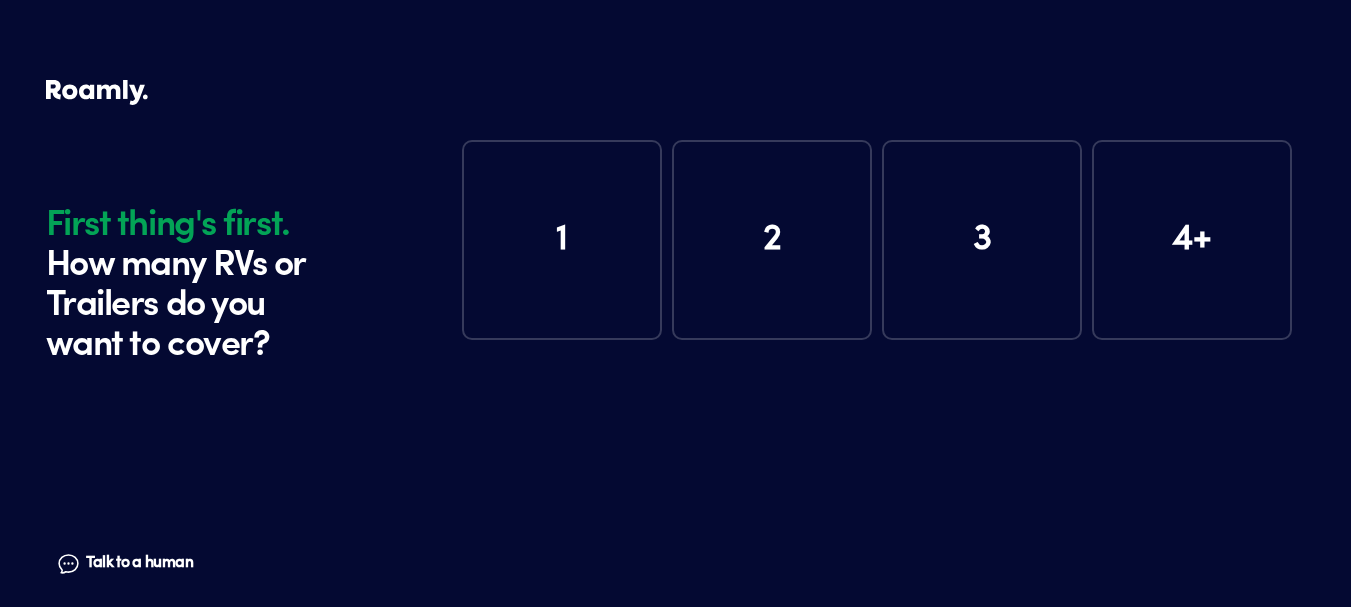 click on "1" at bounding box center (562, 240) 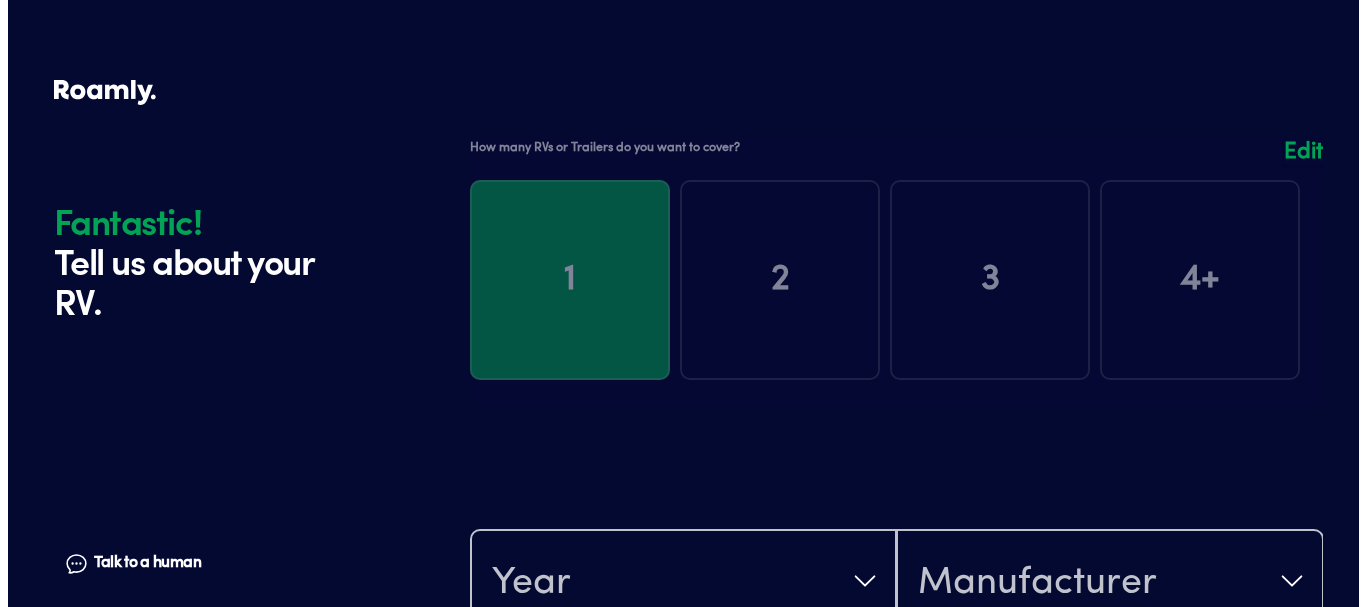 scroll, scrollTop: 390, scrollLeft: 0, axis: vertical 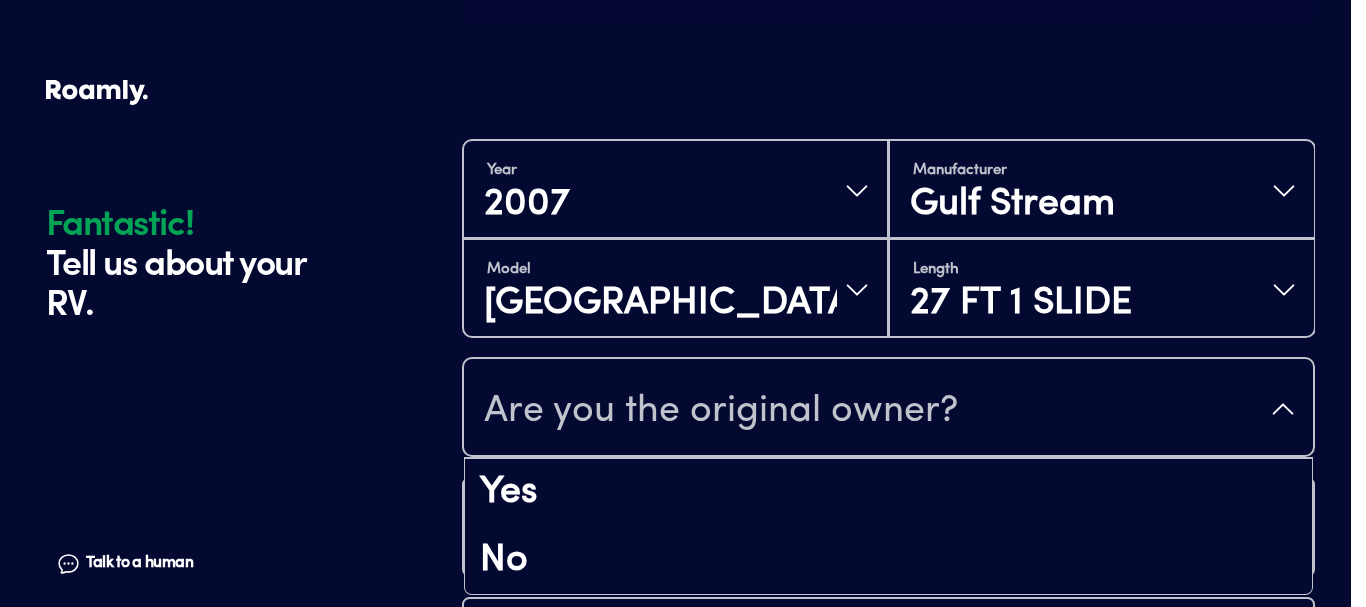 click on "Are you the original owner?" at bounding box center [888, 409] 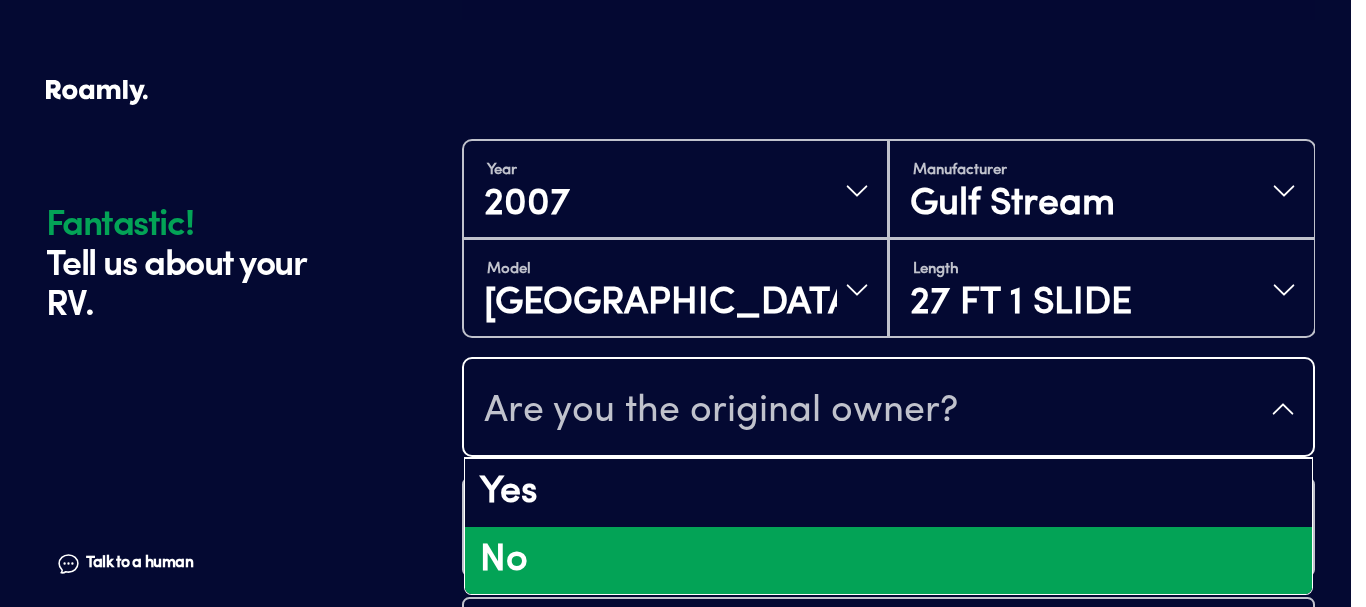 click on "No" at bounding box center (888, 561) 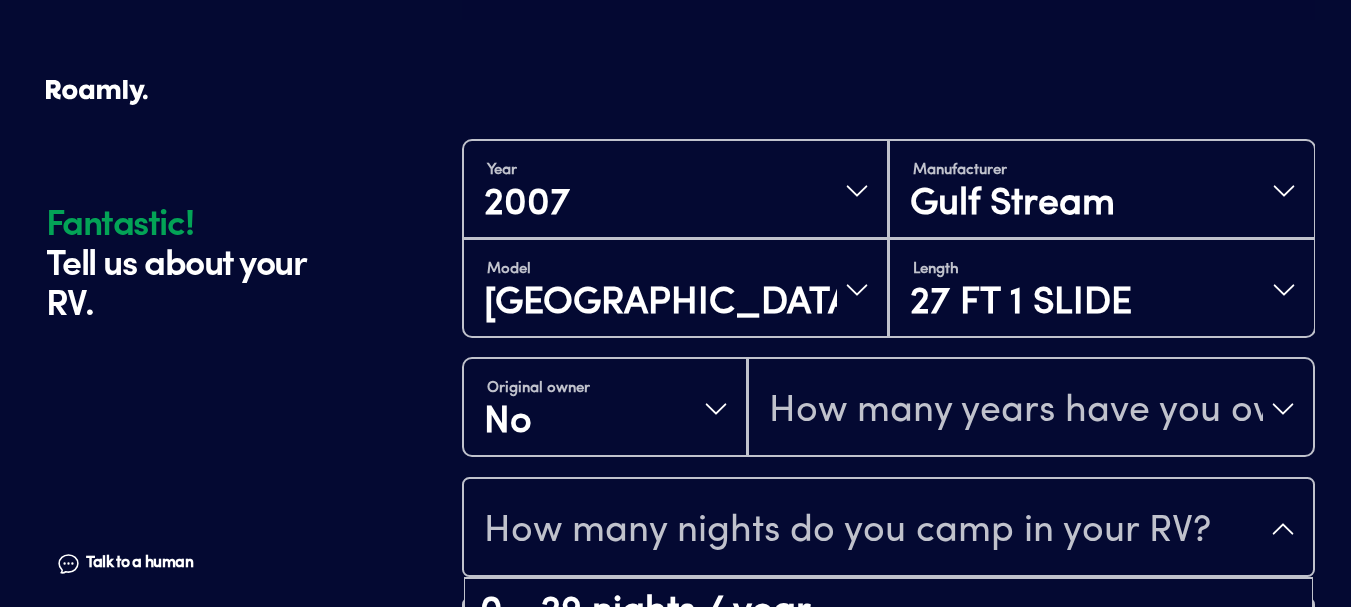 click on "How many nights do you camp in your RV?" at bounding box center [847, 531] 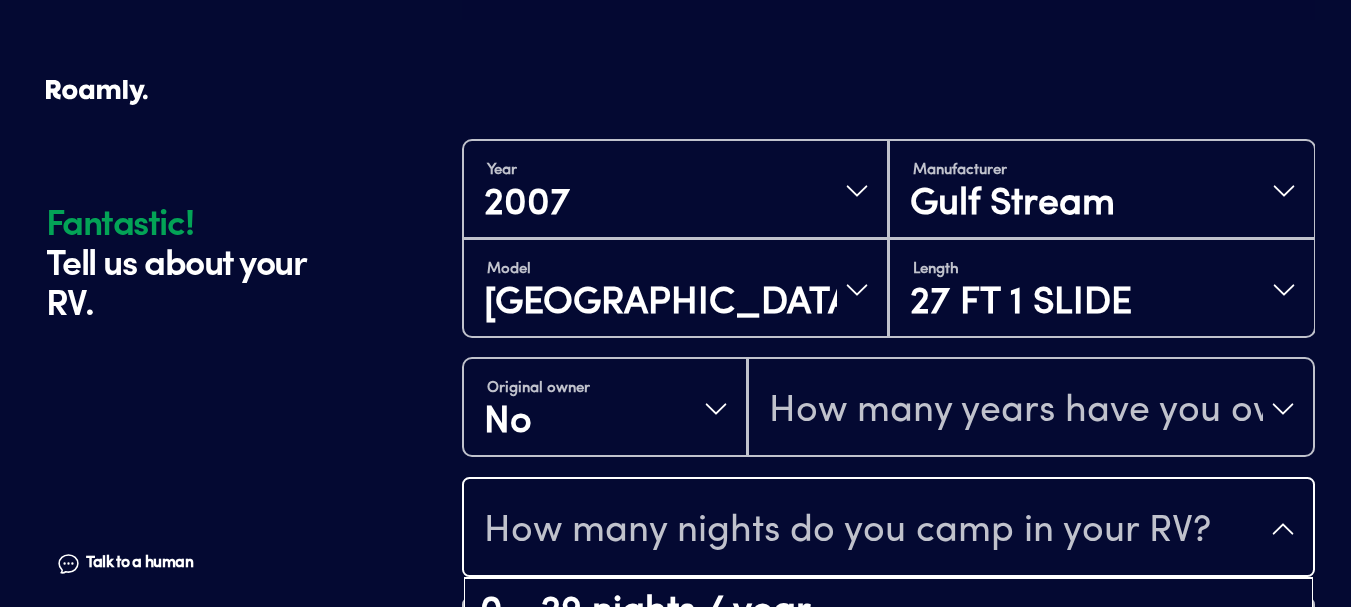 drag, startPoint x: 1355, startPoint y: 313, endPoint x: 1365, endPoint y: 436, distance: 123.40584 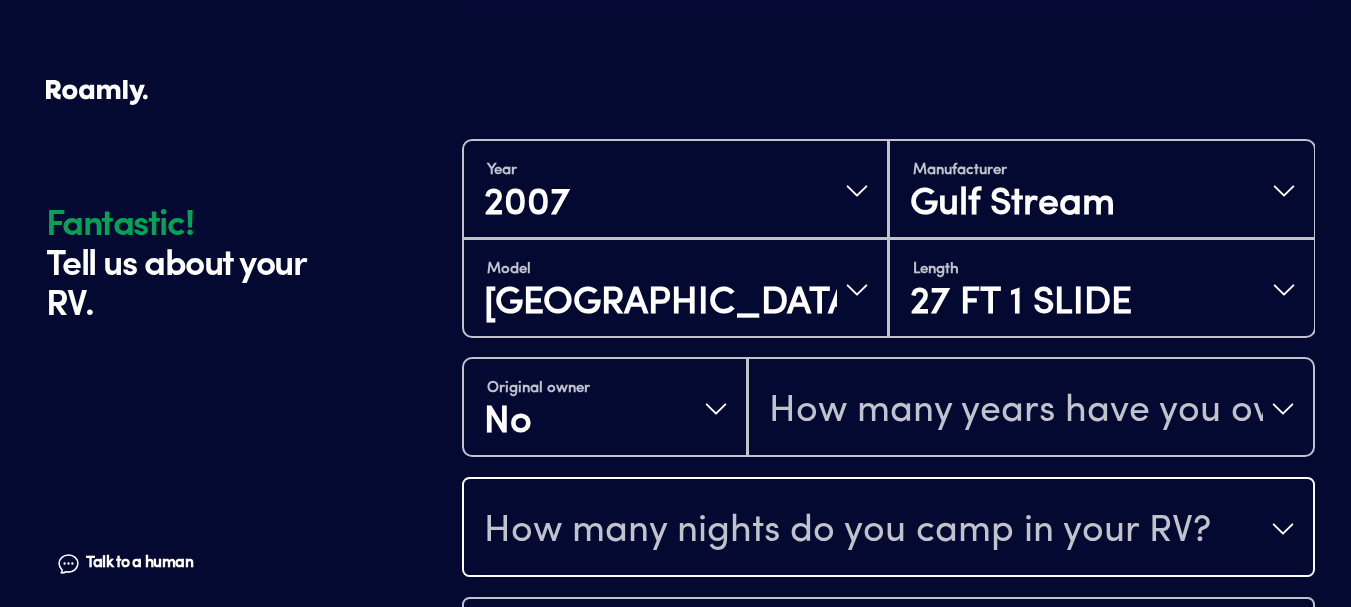scroll, scrollTop: 670, scrollLeft: 0, axis: vertical 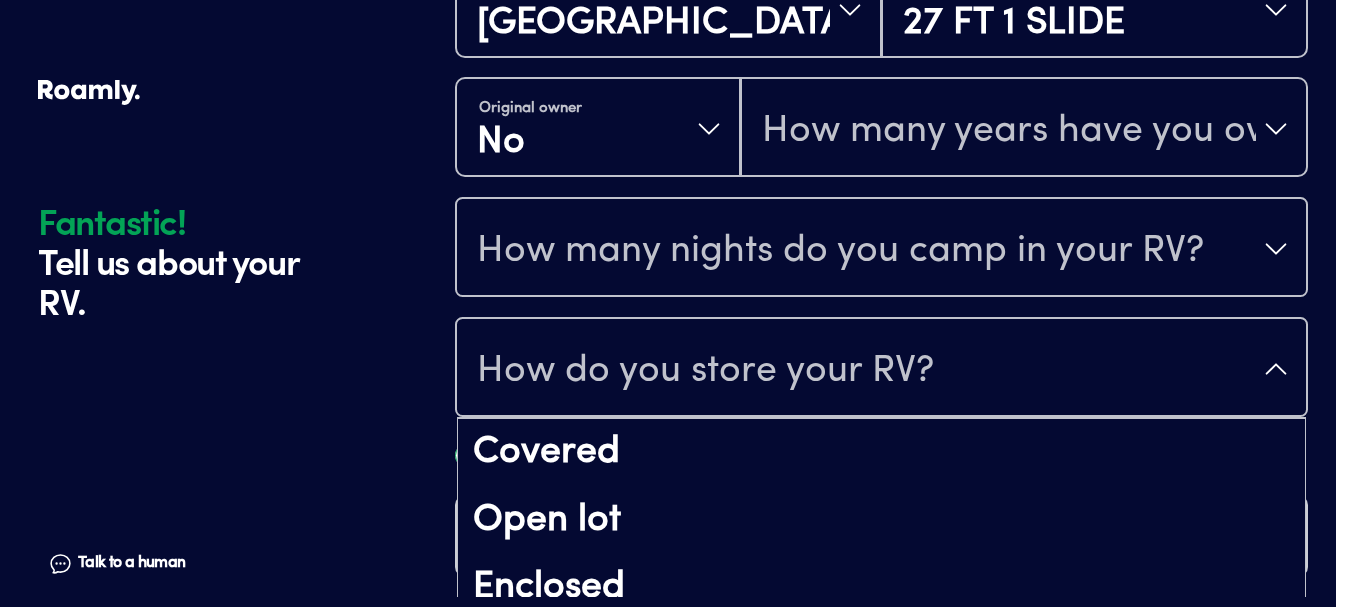 click on "How do you store your RV?" at bounding box center (881, 369) 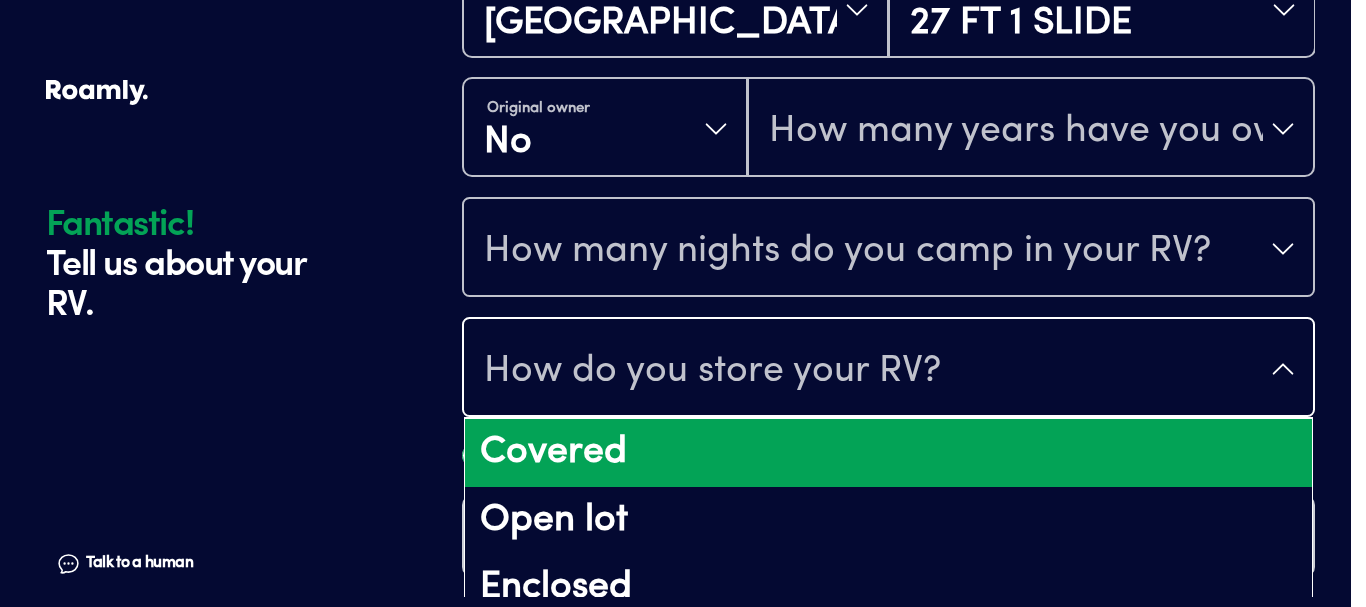 click on "Covered" at bounding box center [888, 453] 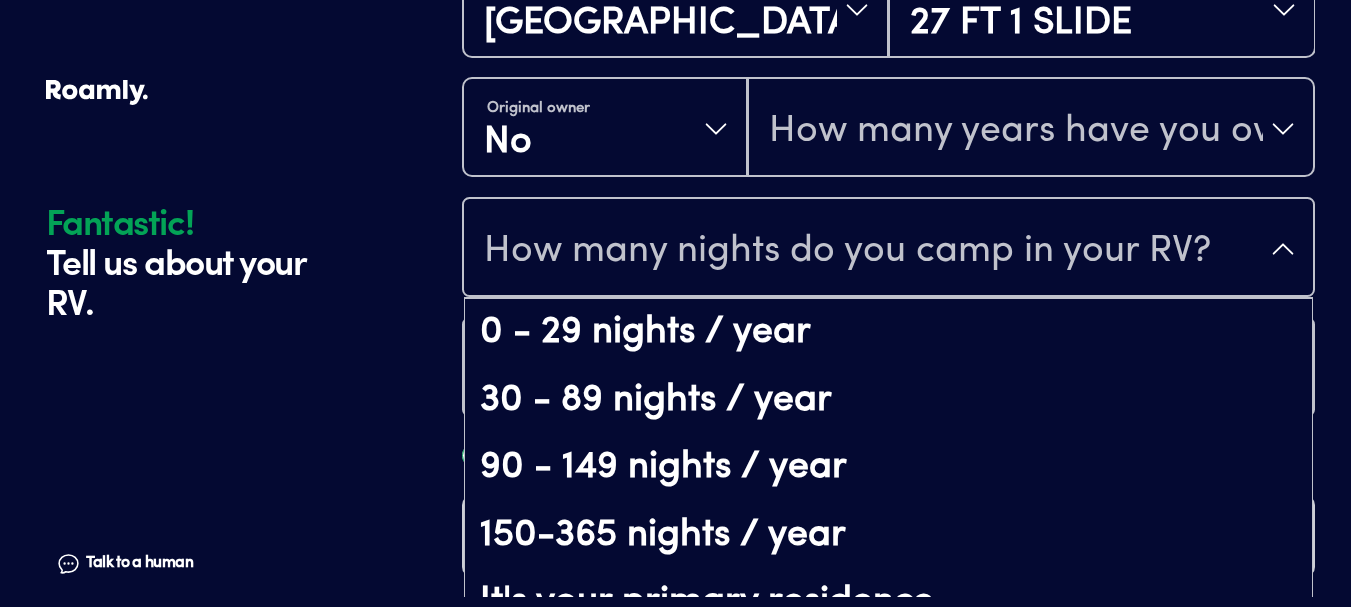 click on "How many nights do you camp in your RV?" at bounding box center (847, 251) 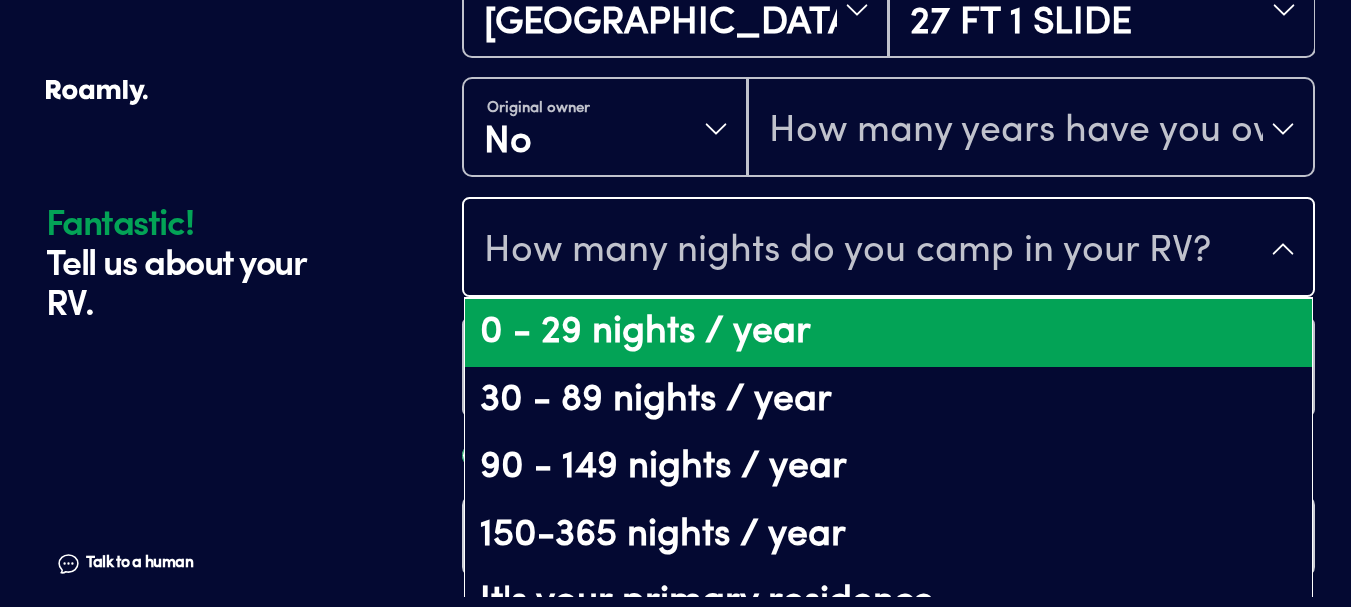 click on "0 - 29 nights / year" at bounding box center [888, 333] 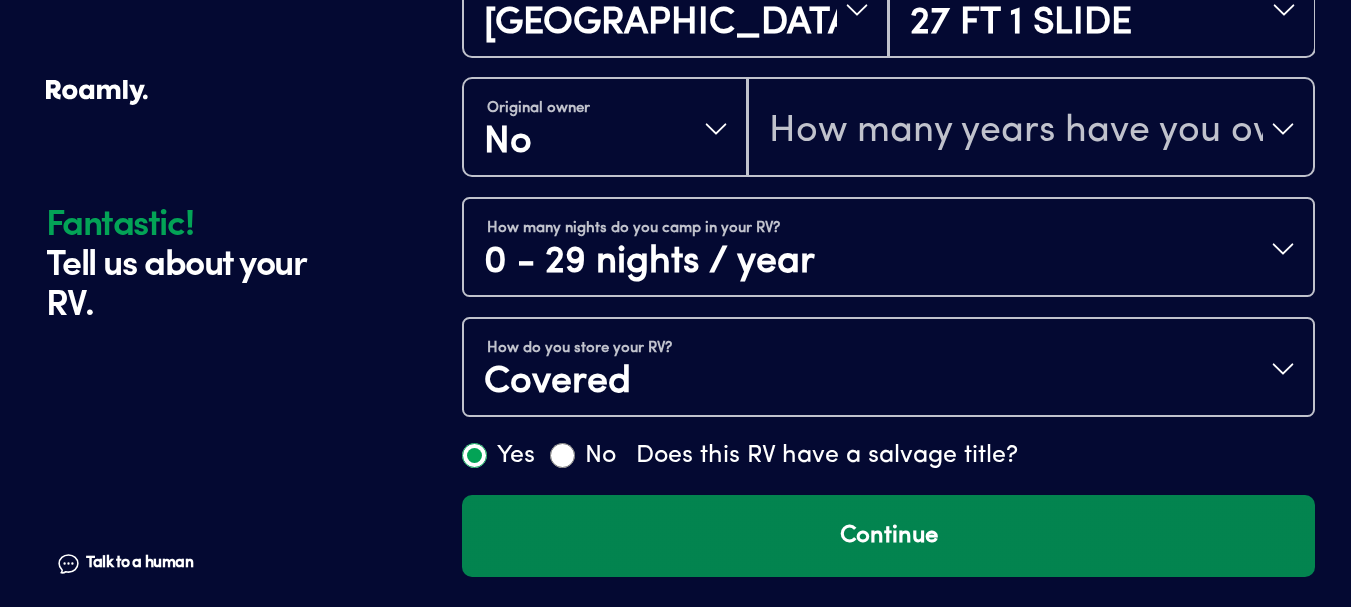 click on "Continue" at bounding box center (888, 536) 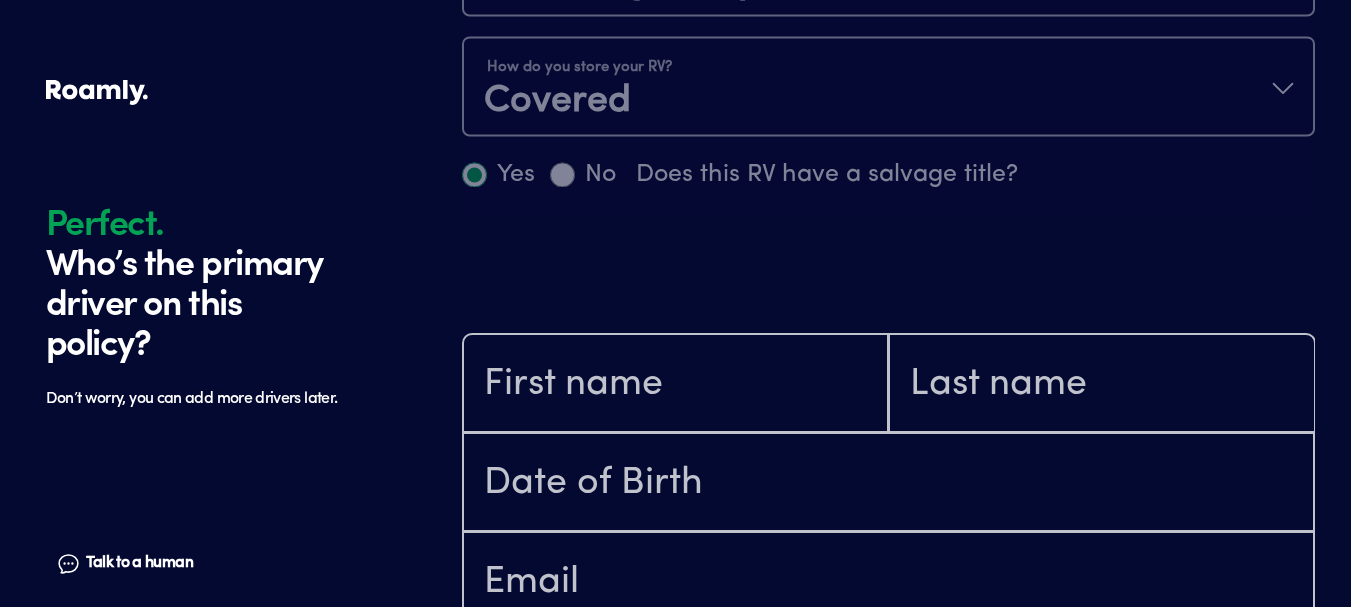 scroll, scrollTop: 1185, scrollLeft: 0, axis: vertical 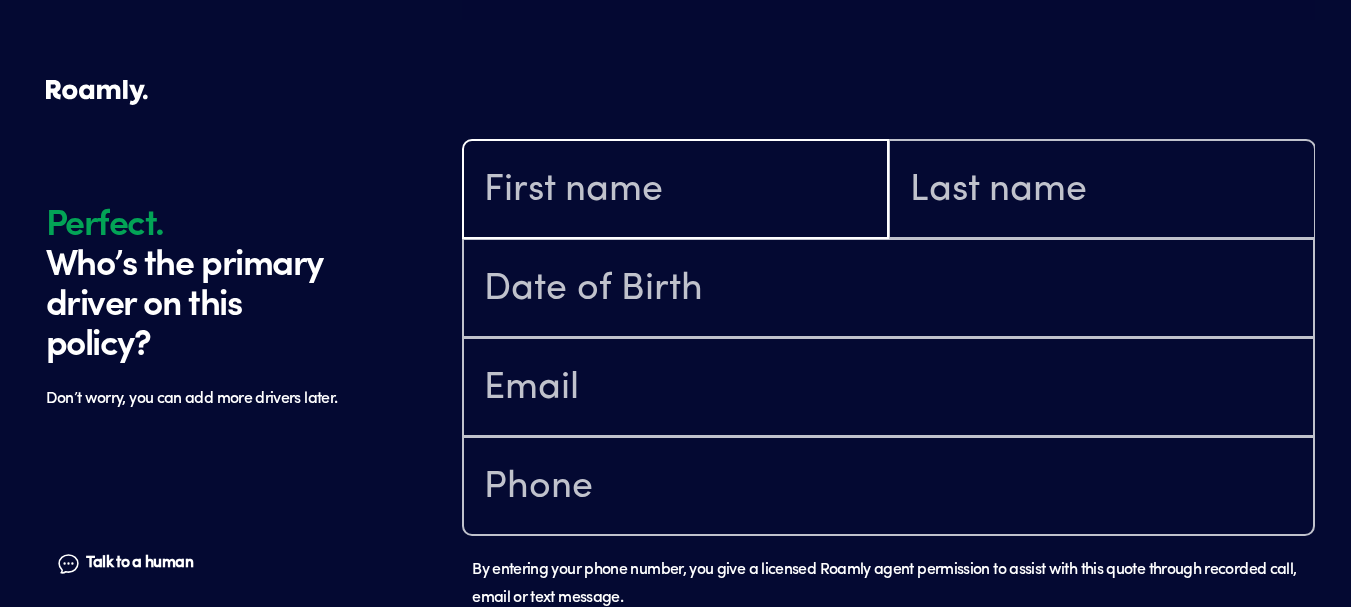 click at bounding box center (675, 191) 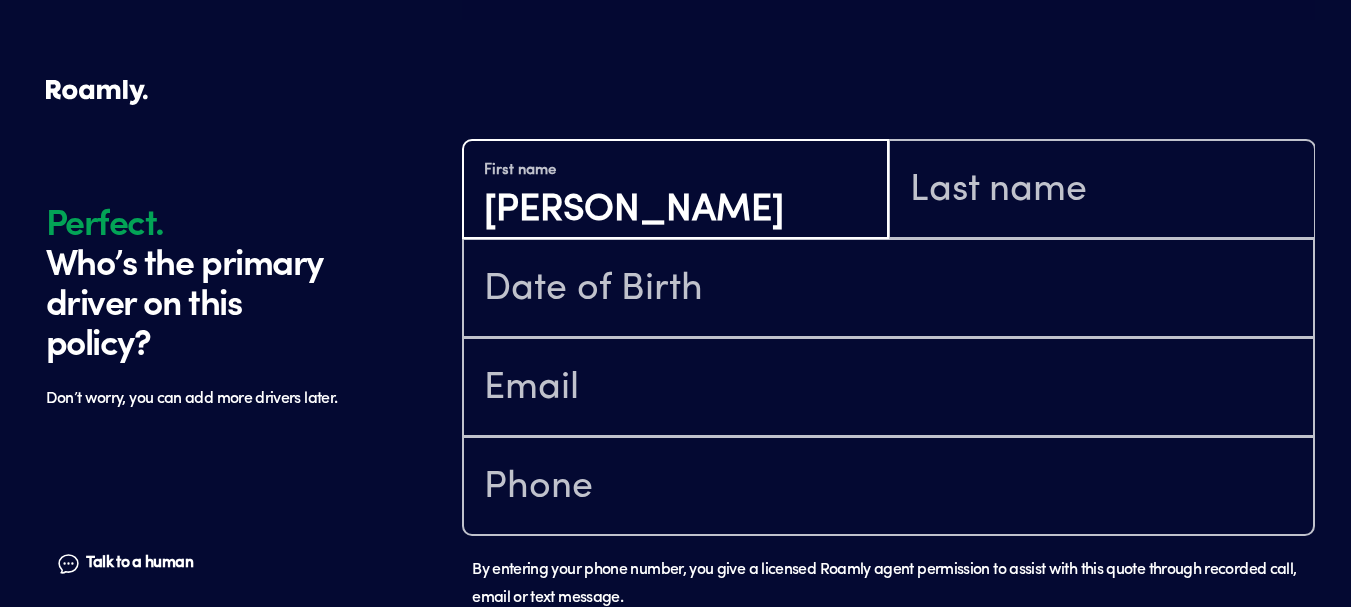 type on "[PERSON_NAME]" 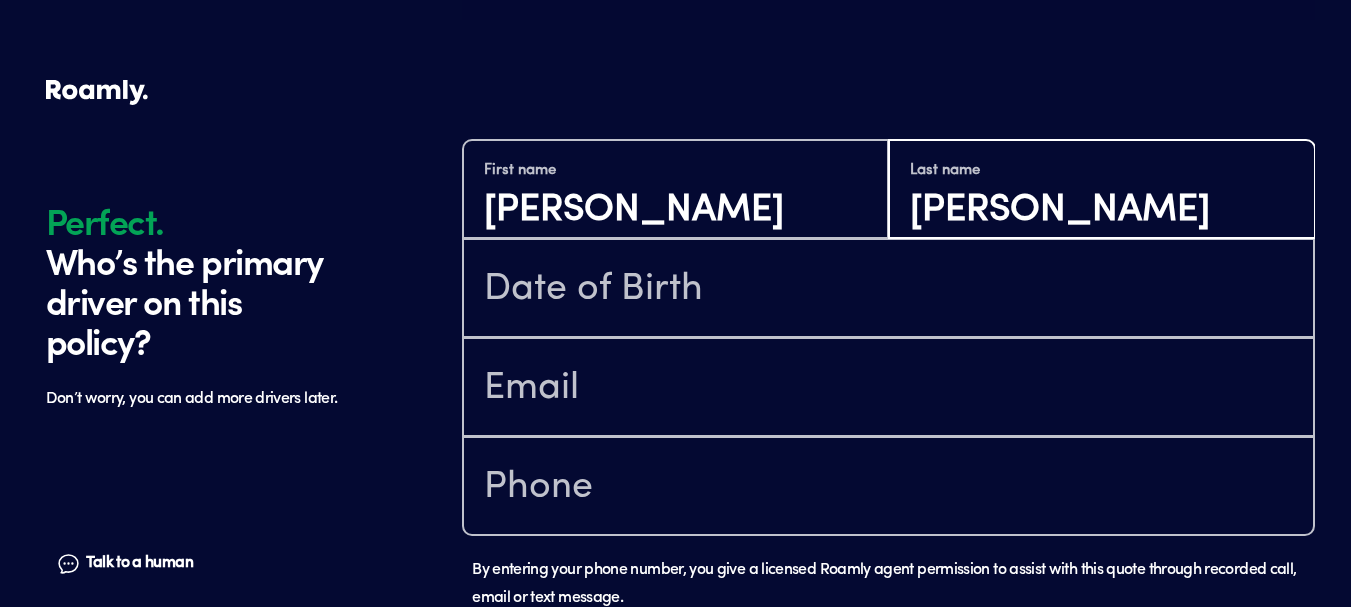 type on "[PERSON_NAME]" 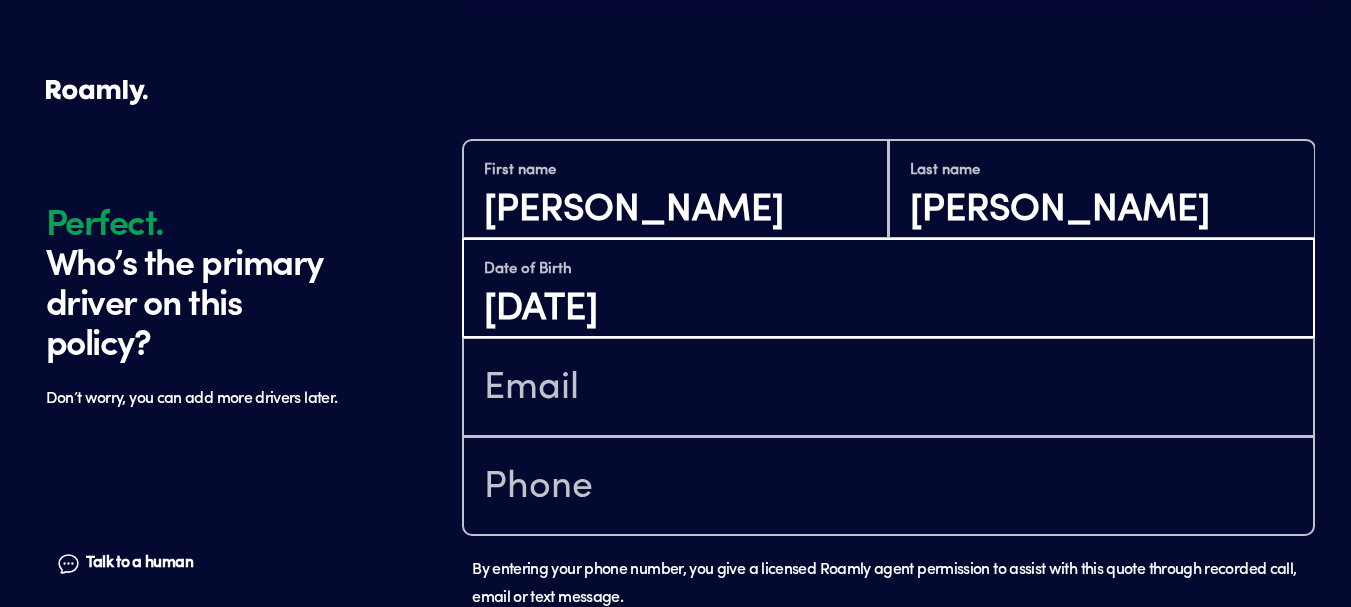 type on "[DATE]" 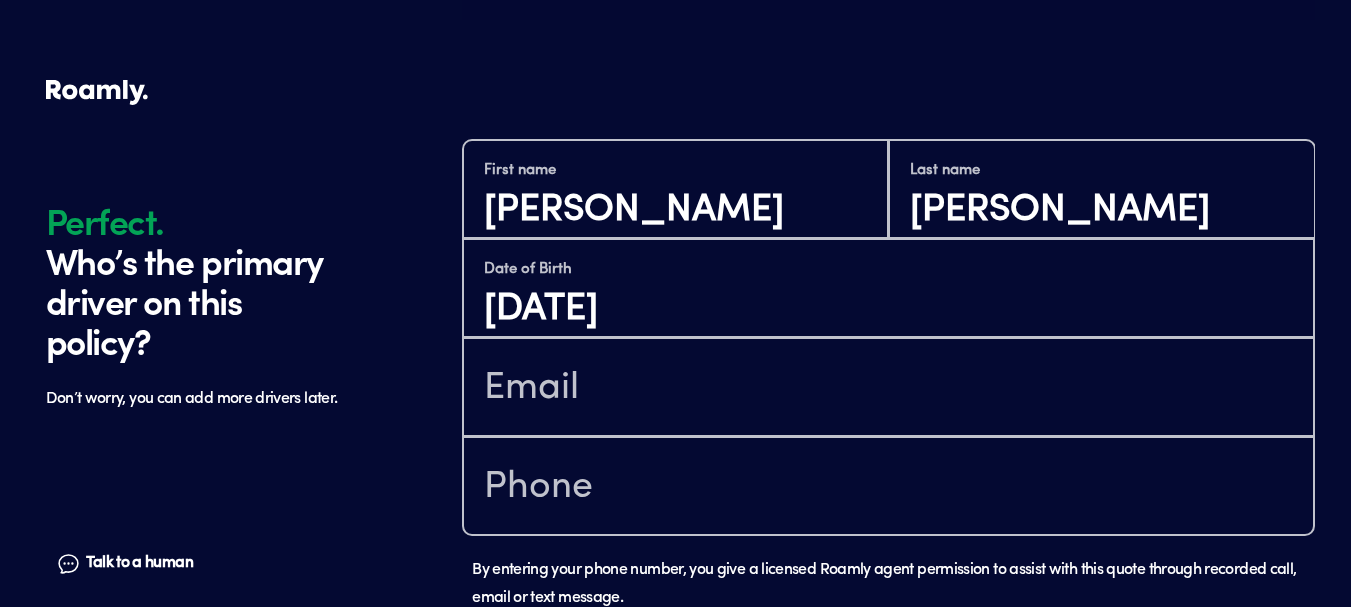 click at bounding box center [888, 387] 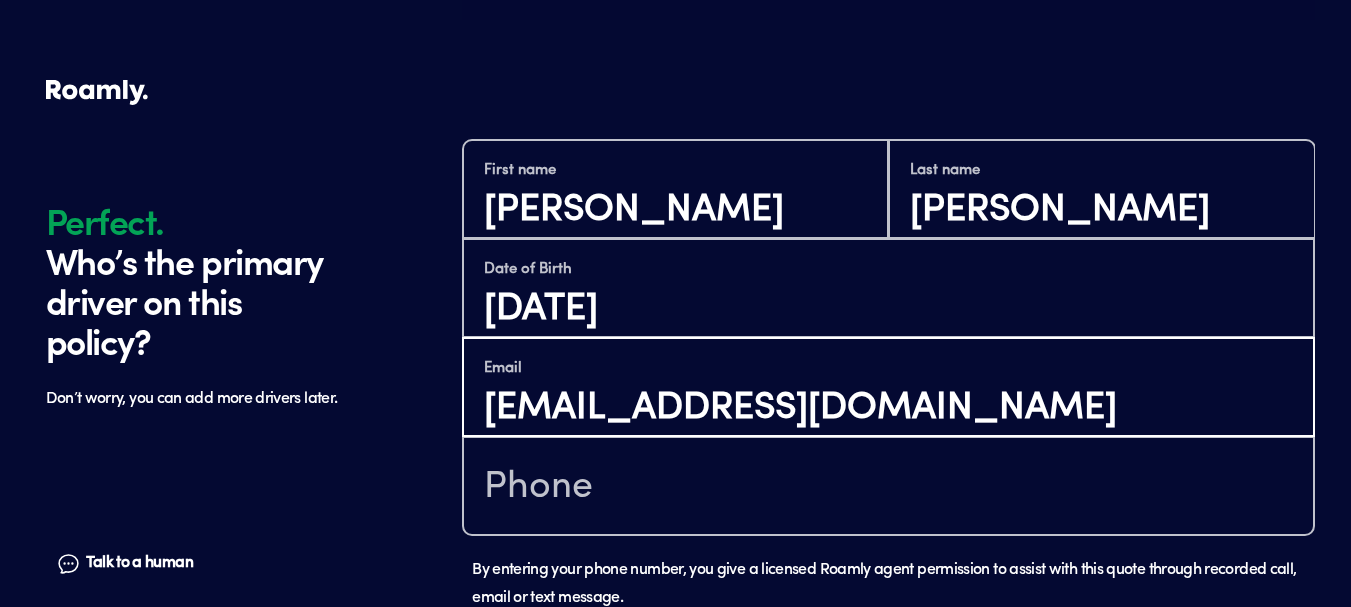 type on "[EMAIL_ADDRESS][DOMAIN_NAME]" 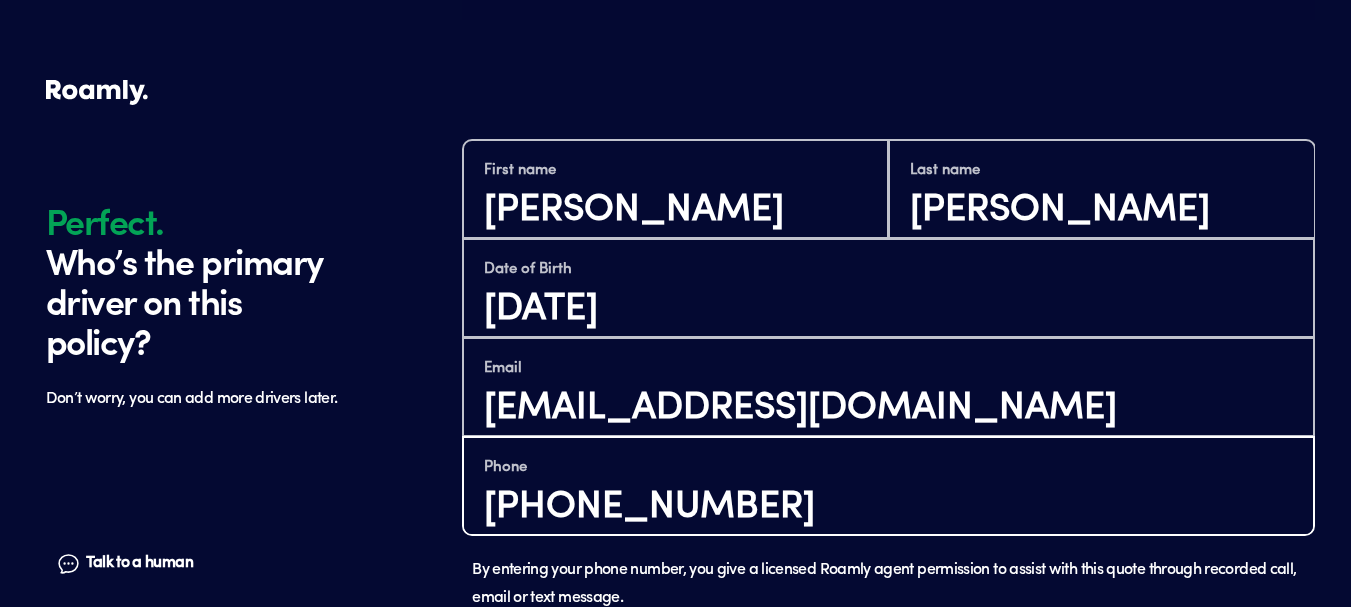 scroll, scrollTop: 1370, scrollLeft: 0, axis: vertical 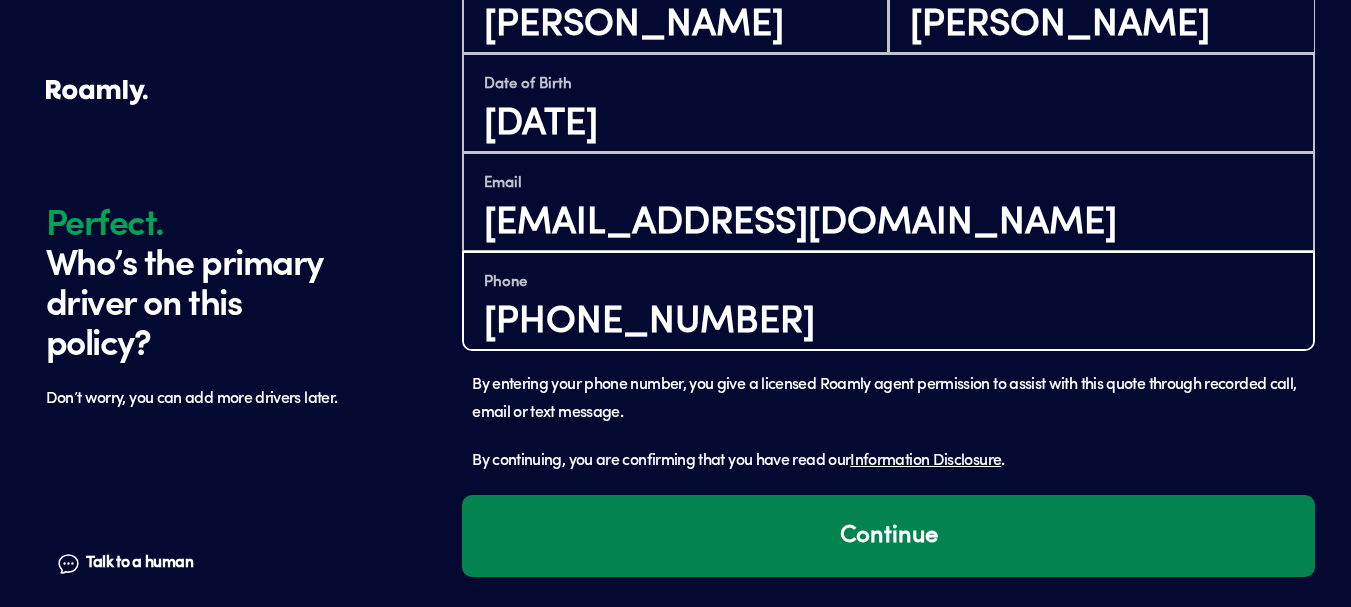type on "[PHONE_NUMBER]" 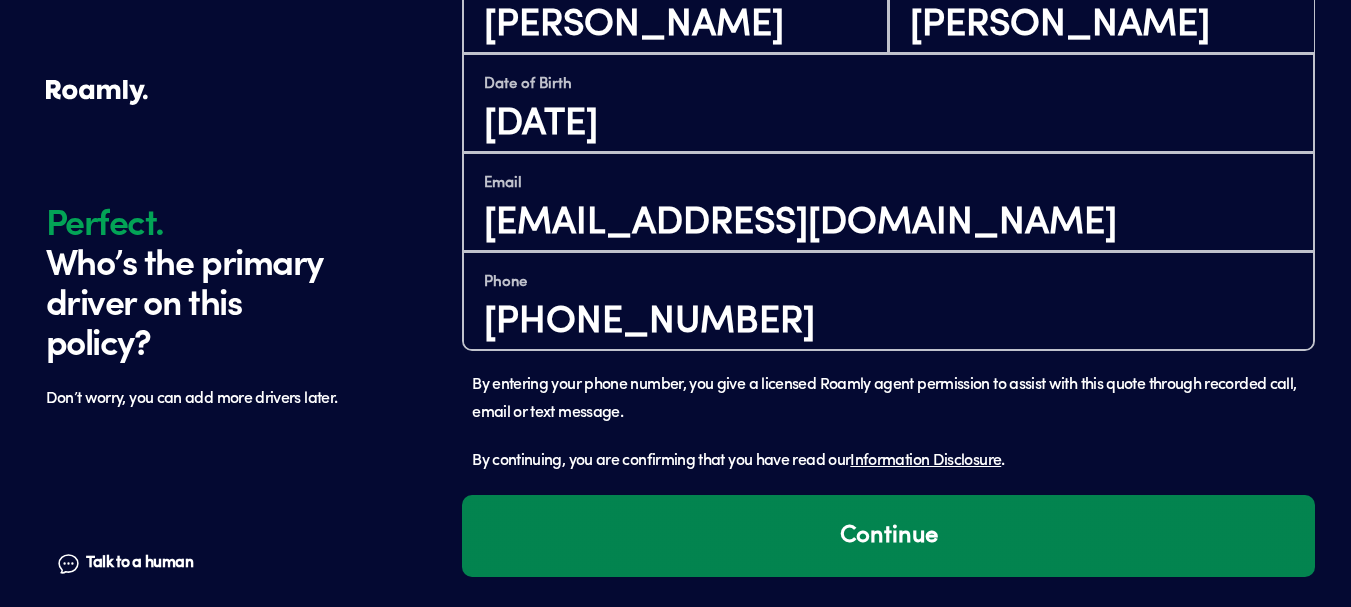 click on "Continue" at bounding box center [888, 536] 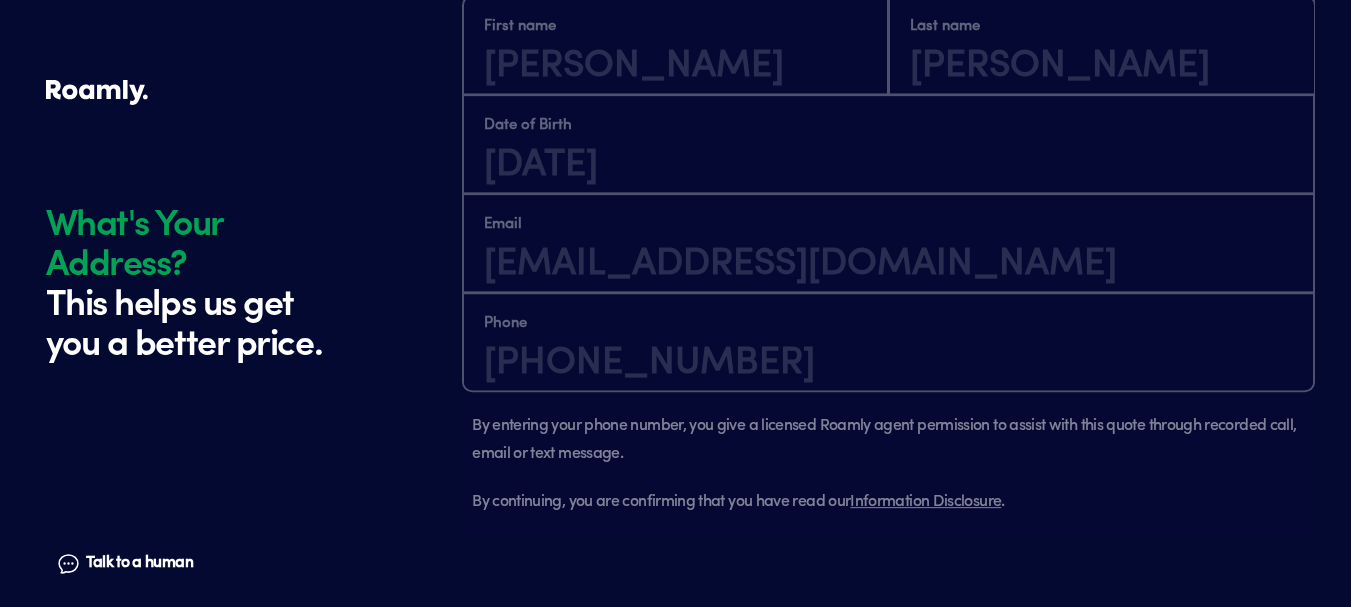 scroll, scrollTop: 1885, scrollLeft: 0, axis: vertical 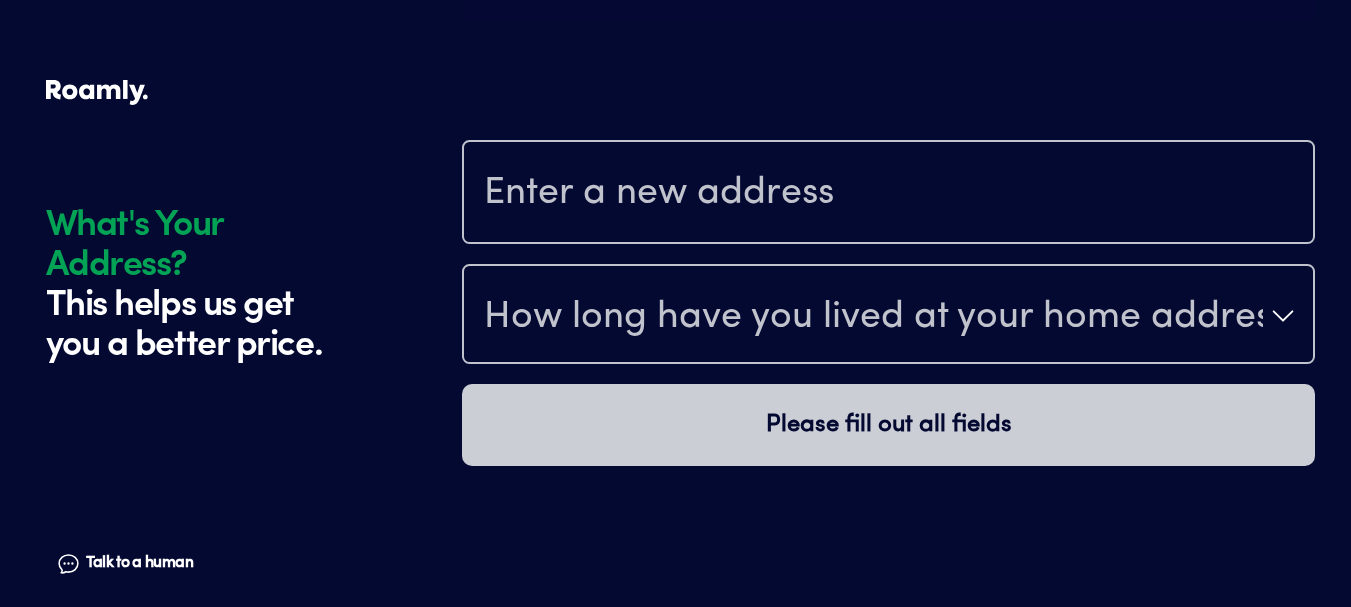 click at bounding box center (888, 194) 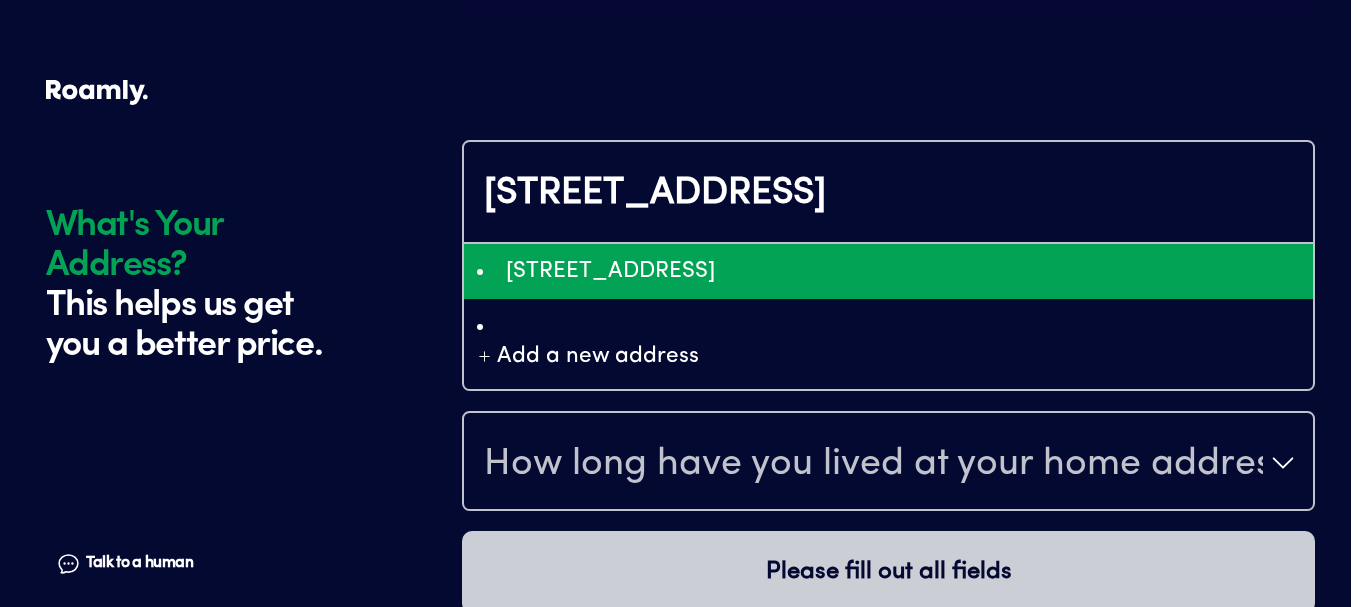 type on "ChIJQ9NrFjlqhVQR47sxLql739k" 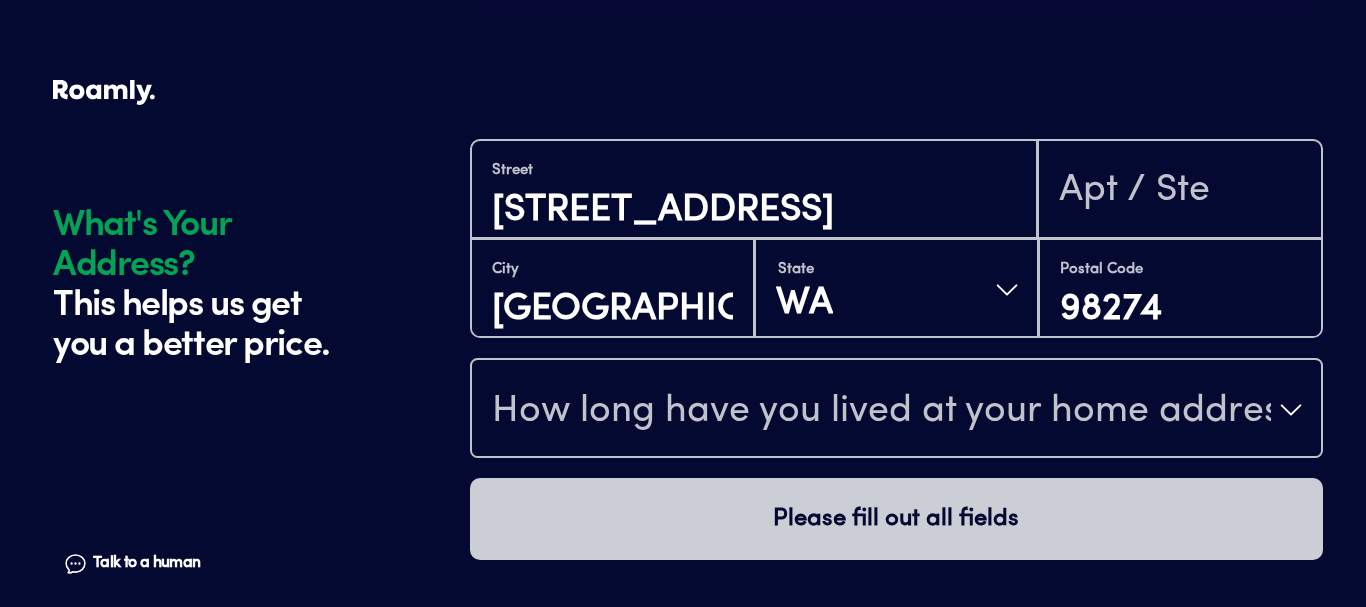 click on "How long have you lived at your home address?" at bounding box center [881, 412] 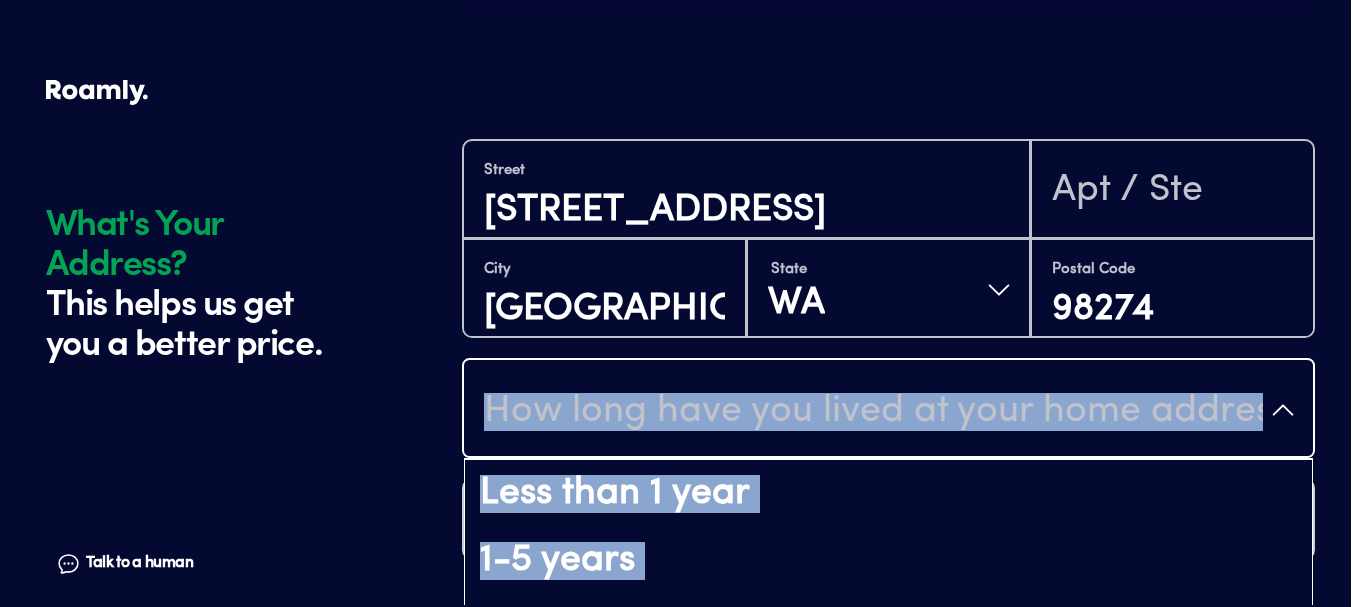 drag, startPoint x: 1361, startPoint y: 417, endPoint x: 1365, endPoint y: 550, distance: 133.06013 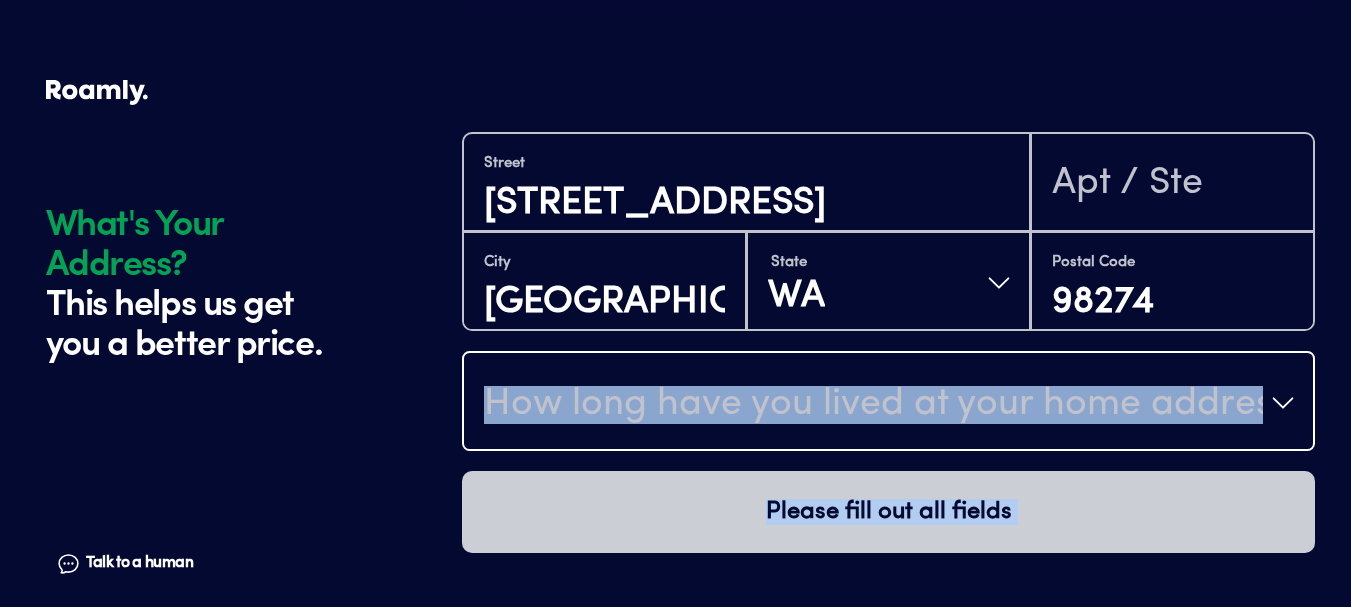 scroll, scrollTop: 1893, scrollLeft: 0, axis: vertical 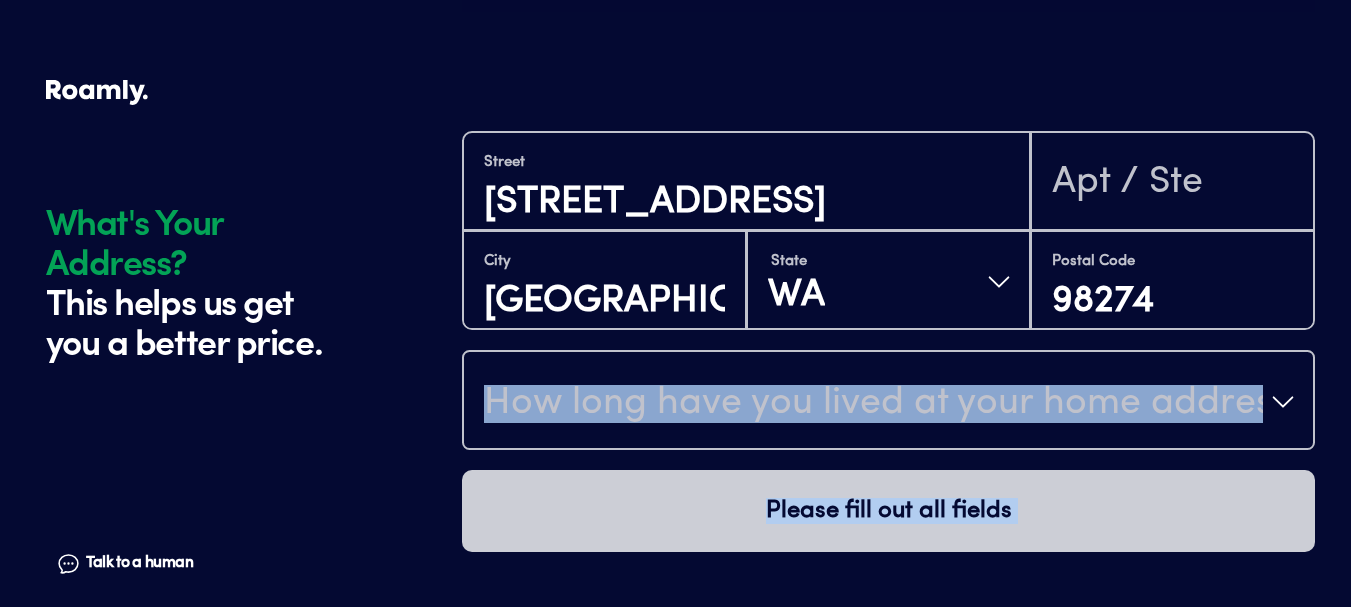 click on "How long have you lived at your home address?" at bounding box center (873, 404) 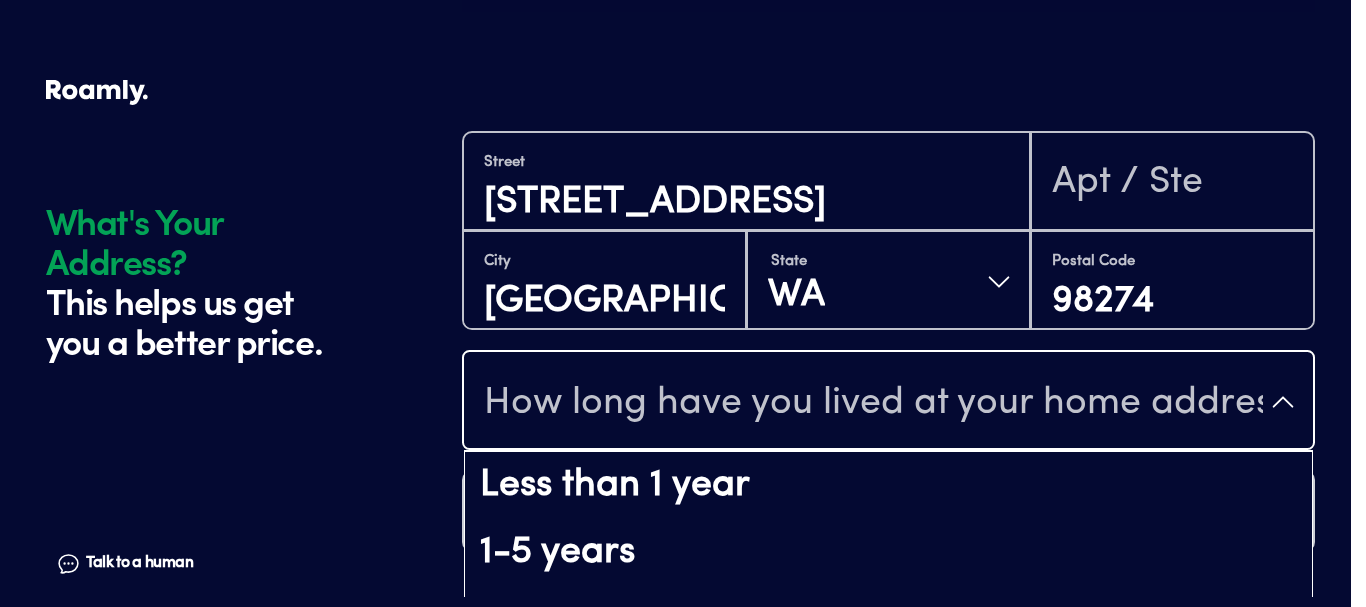 drag, startPoint x: 1362, startPoint y: 147, endPoint x: 1365, endPoint y: 430, distance: 283.0159 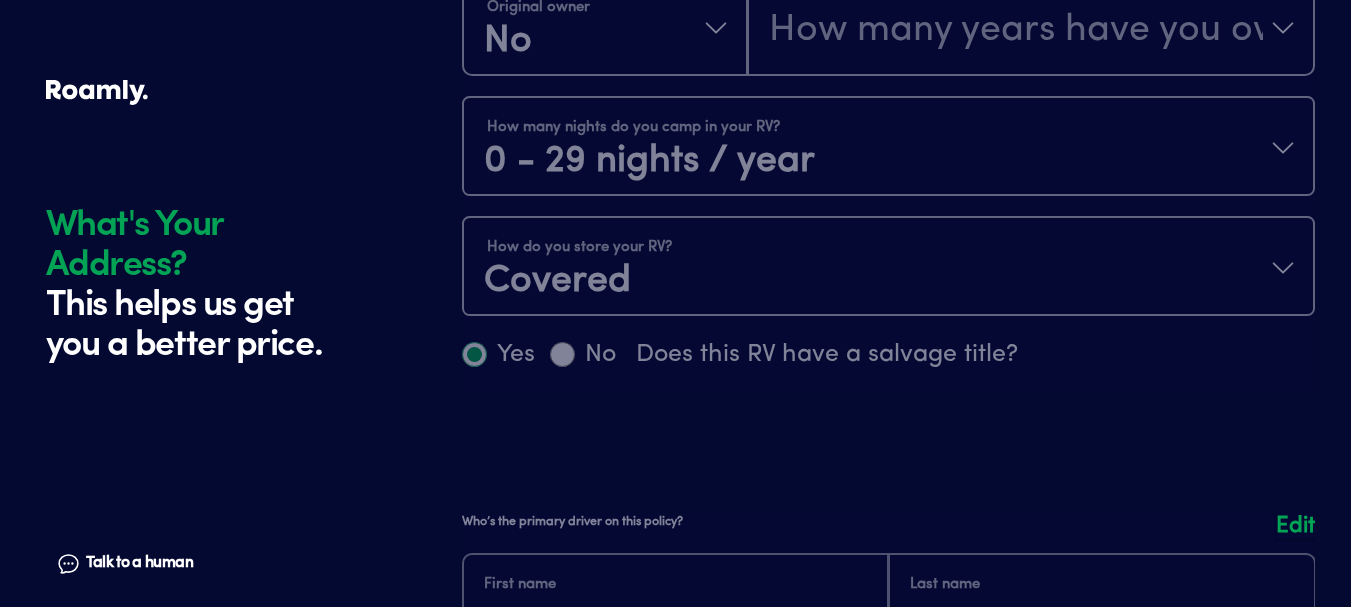 scroll, scrollTop: 1893, scrollLeft: 0, axis: vertical 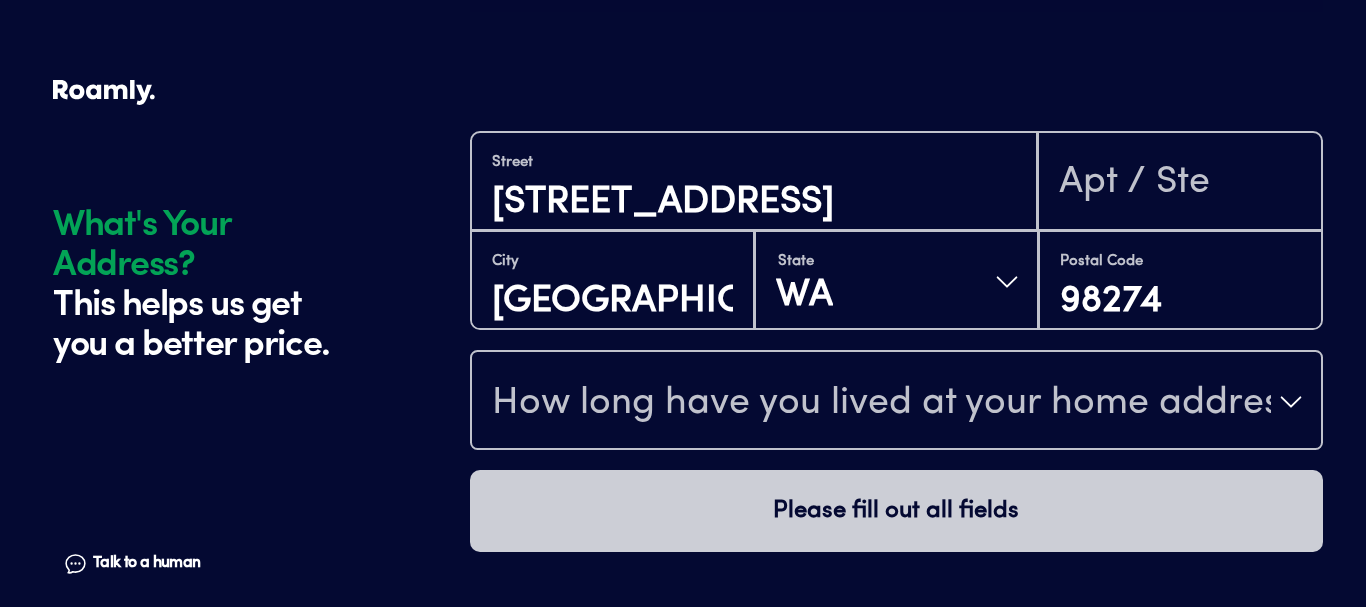 click on "How long have you lived at your home address?" at bounding box center (881, 404) 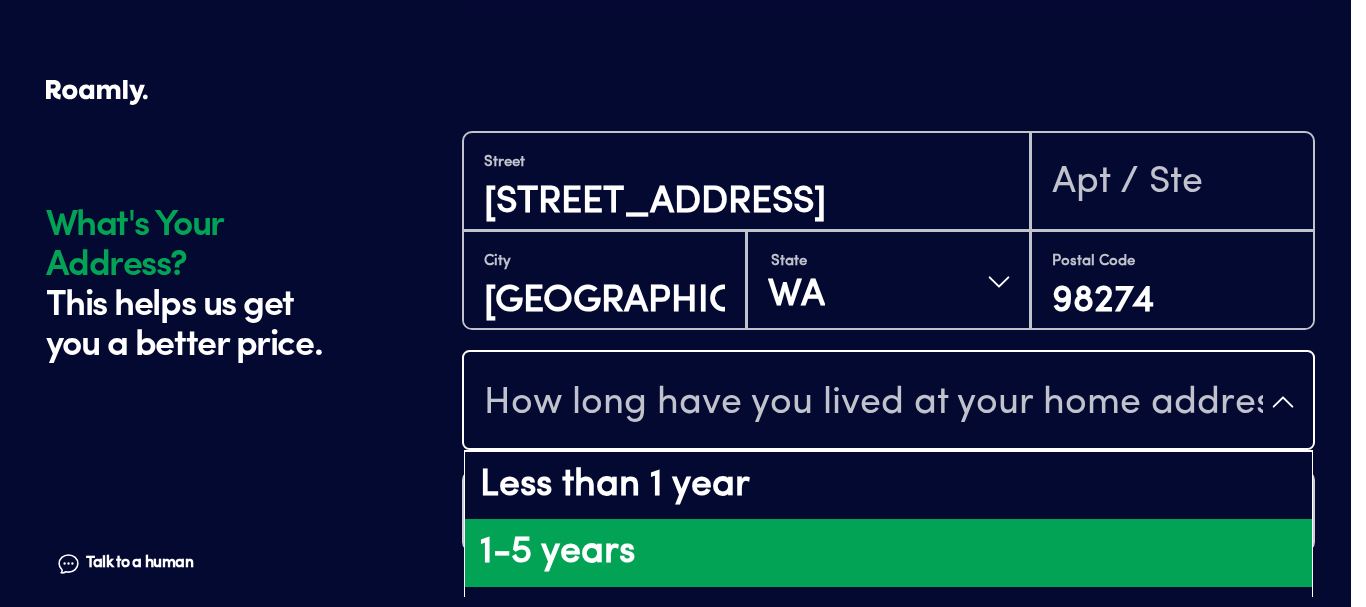 click on "1-5 years" at bounding box center [888, 553] 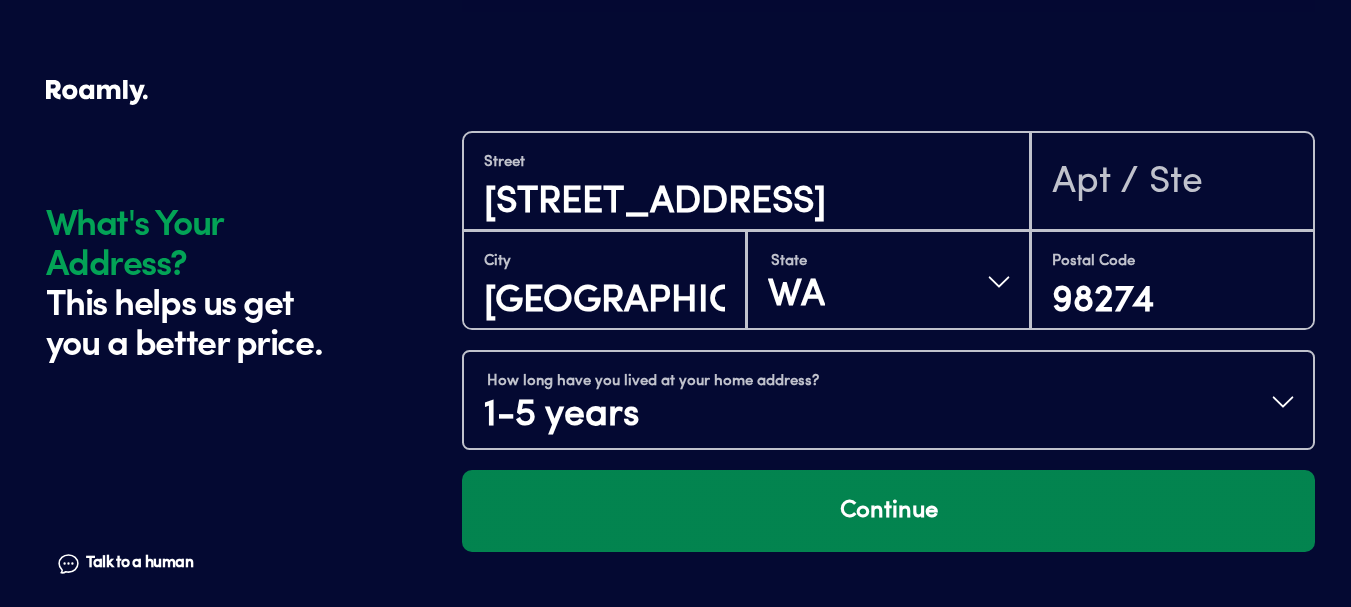 click on "Continue" at bounding box center (888, 511) 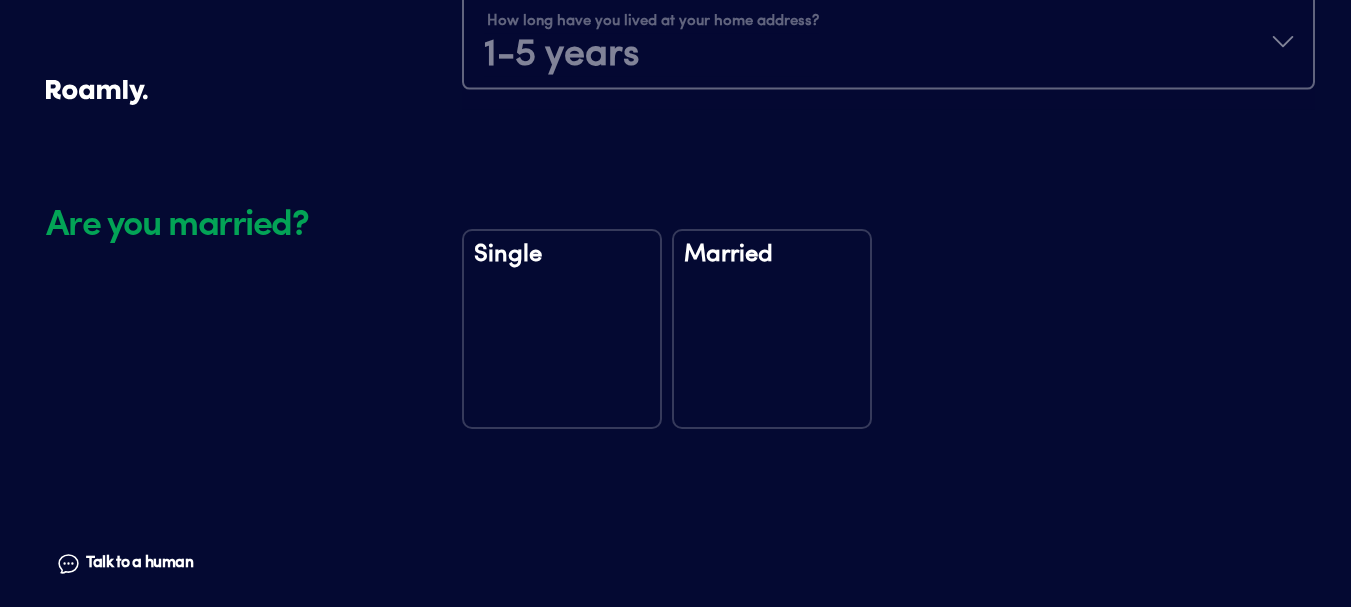 scroll, scrollTop: 2356, scrollLeft: 0, axis: vertical 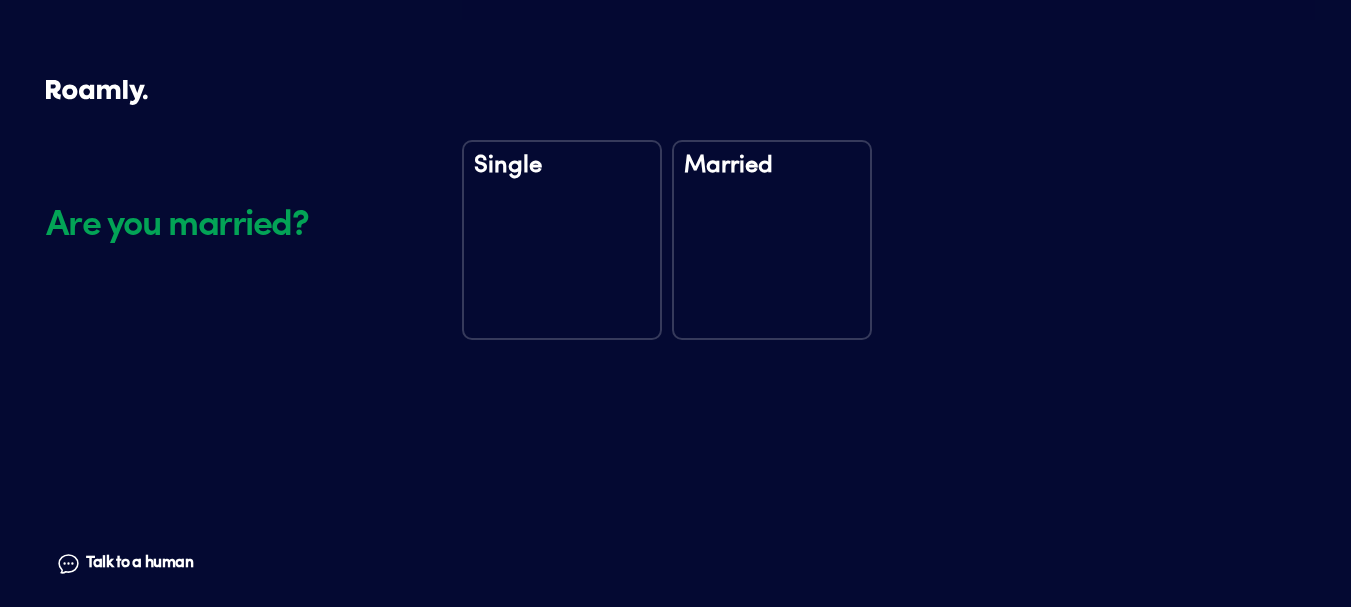 click on "Married" at bounding box center (772, 179) 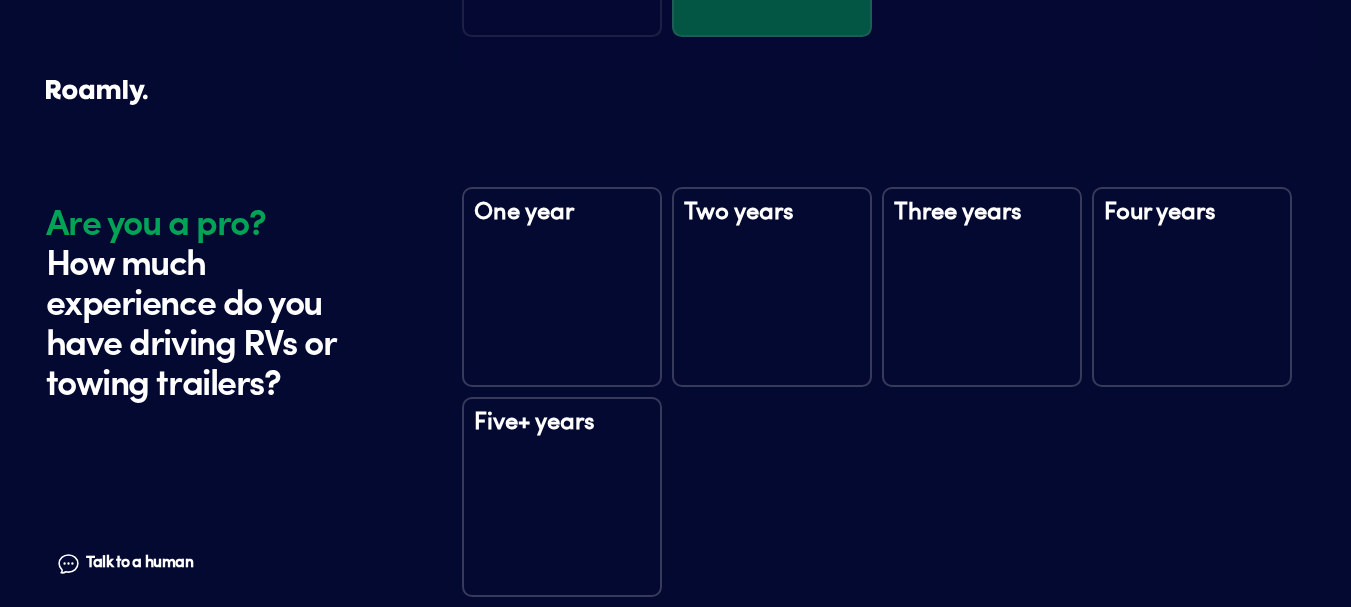 scroll, scrollTop: 2746, scrollLeft: 0, axis: vertical 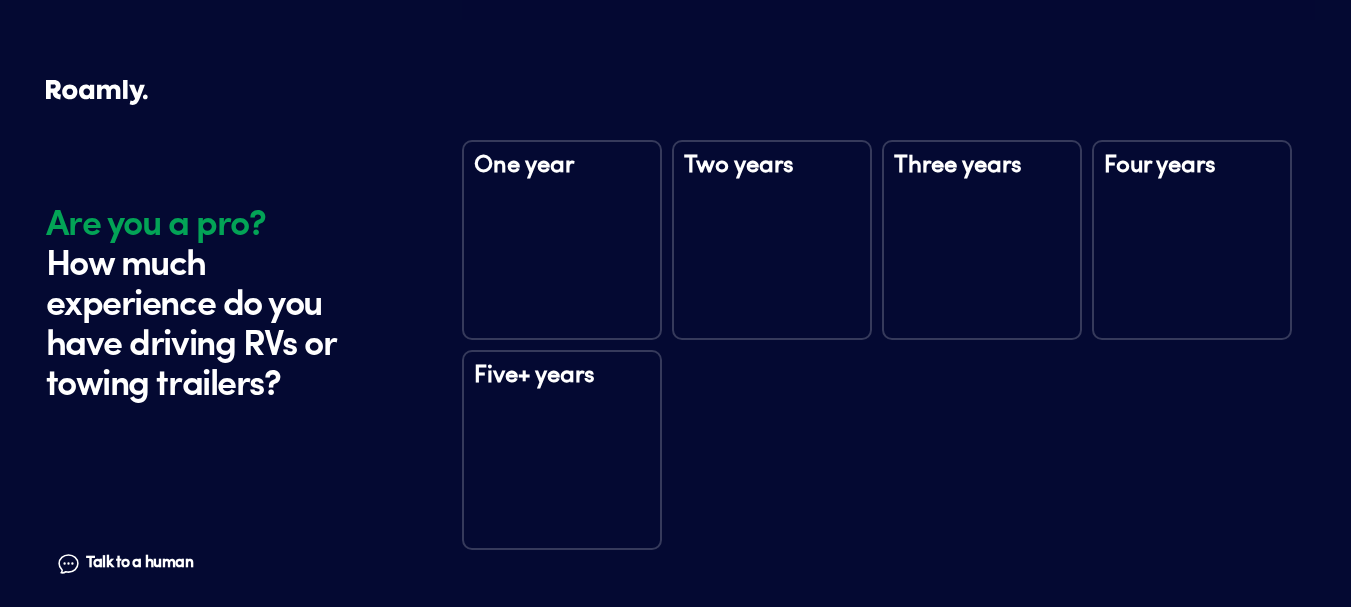 click on "Five+ years" at bounding box center (562, 450) 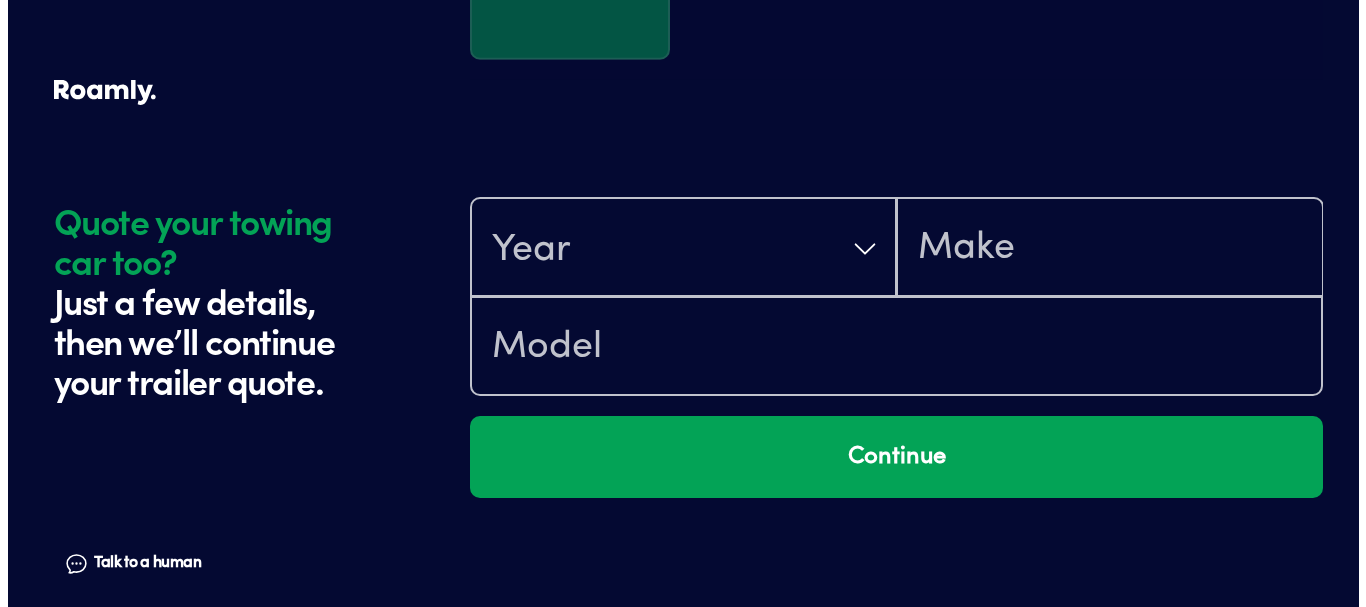 scroll, scrollTop: 3336, scrollLeft: 0, axis: vertical 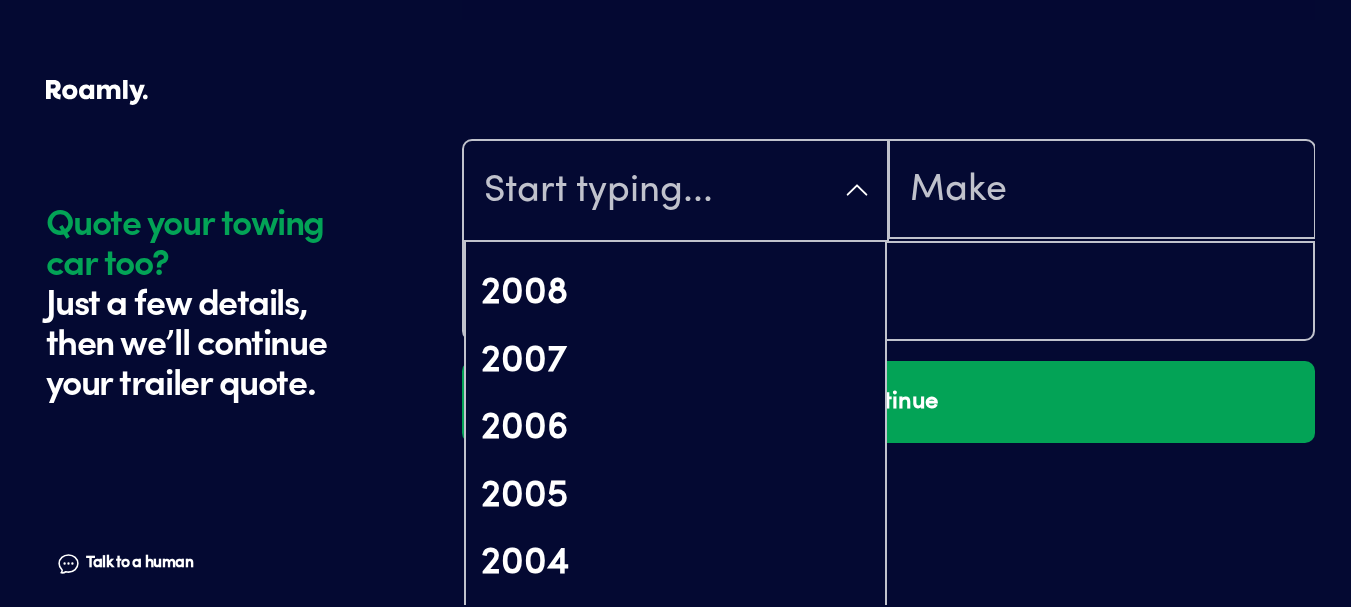click on "2027 2026 2025 2024 2023 2022 2021 2020 2019 2018 2017 2016 2015 2014 2013 2012 2011 2010 2009 2008 2007 2006 2005 2004 2003 2002 2001 2000 1999 1998 1997 1996 1995 1994 1993 1992 1991 1990 1989 1988 1987 1986 1985 1984 1983 1982 1981 1980 1979 1978 1977 1976 1975 1974 1973 1972 1971 1970 1969 1968 1967 1966 1965 1964 1963 1962 1961 1960 1959 1958 1957 1956 1955 1954 1953 1952 1951 1950 1949 1948 1947 1946 1945 1944 1943 1942 1941 1940 Continue" at bounding box center (888, 303) 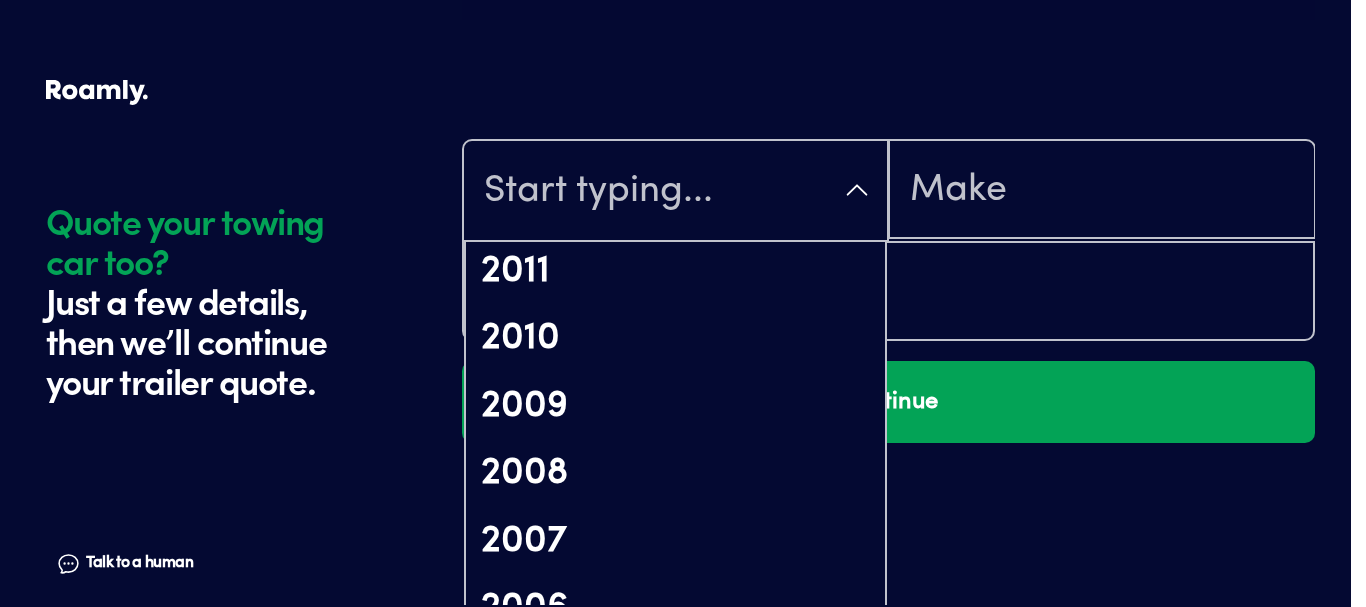 scroll, scrollTop: 1097, scrollLeft: 0, axis: vertical 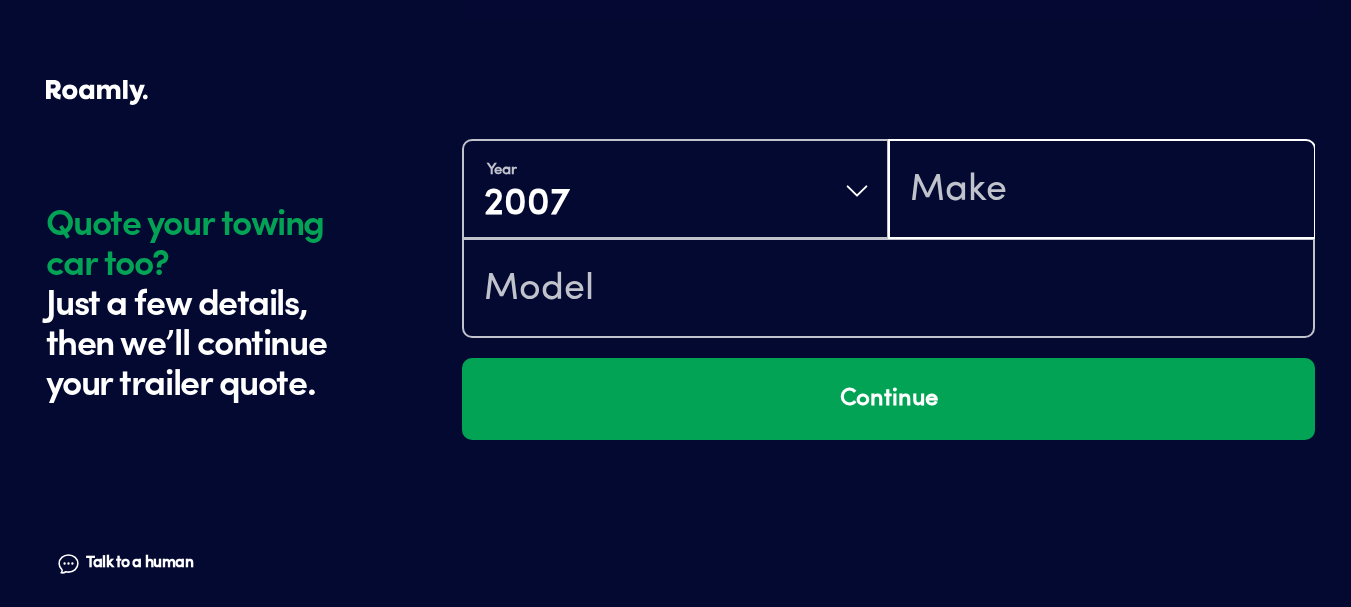 click at bounding box center (1101, 191) 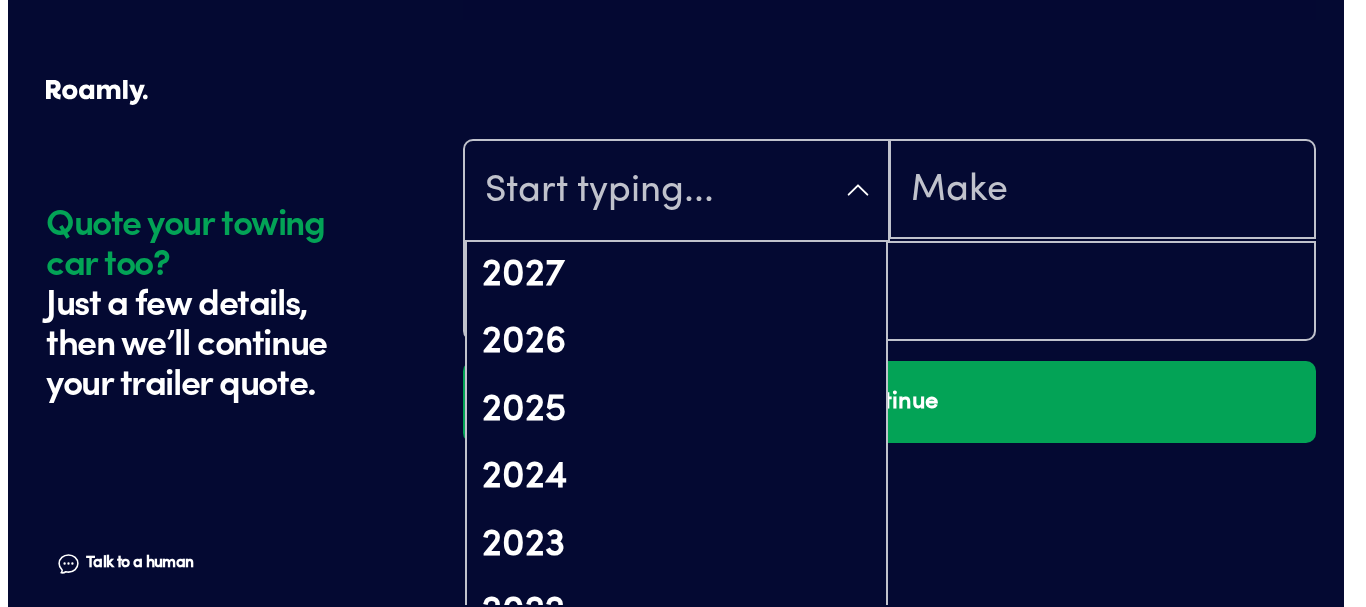 scroll, scrollTop: 132, scrollLeft: 0, axis: vertical 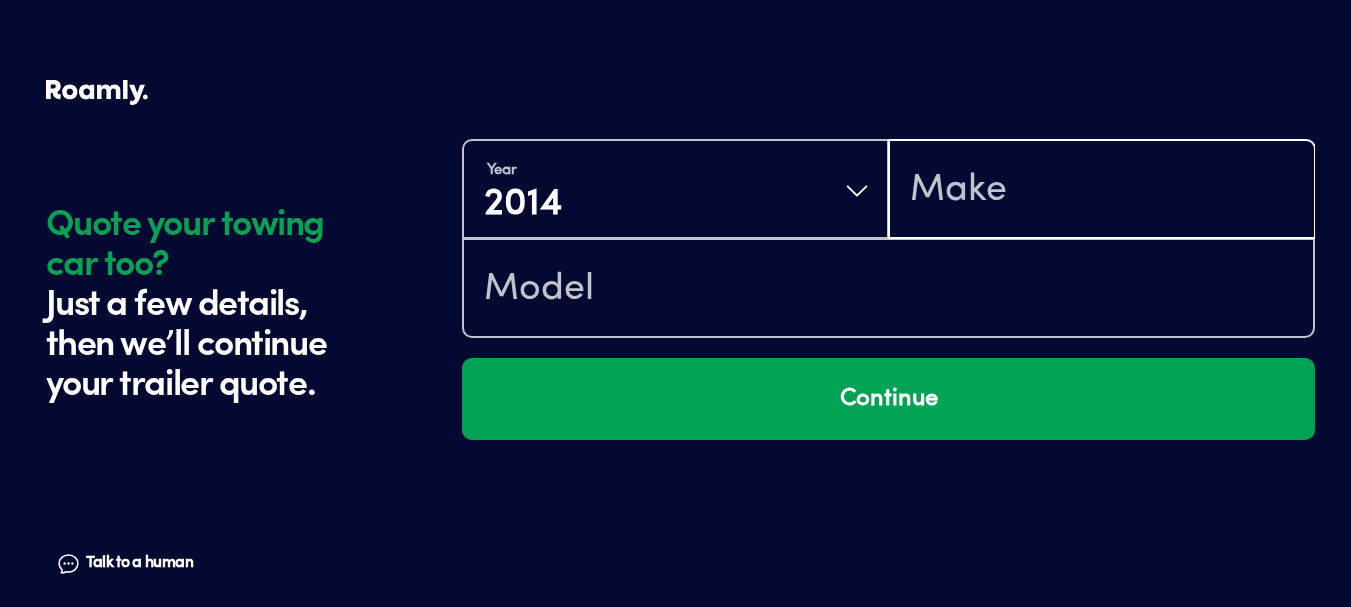 click at bounding box center (1101, 191) 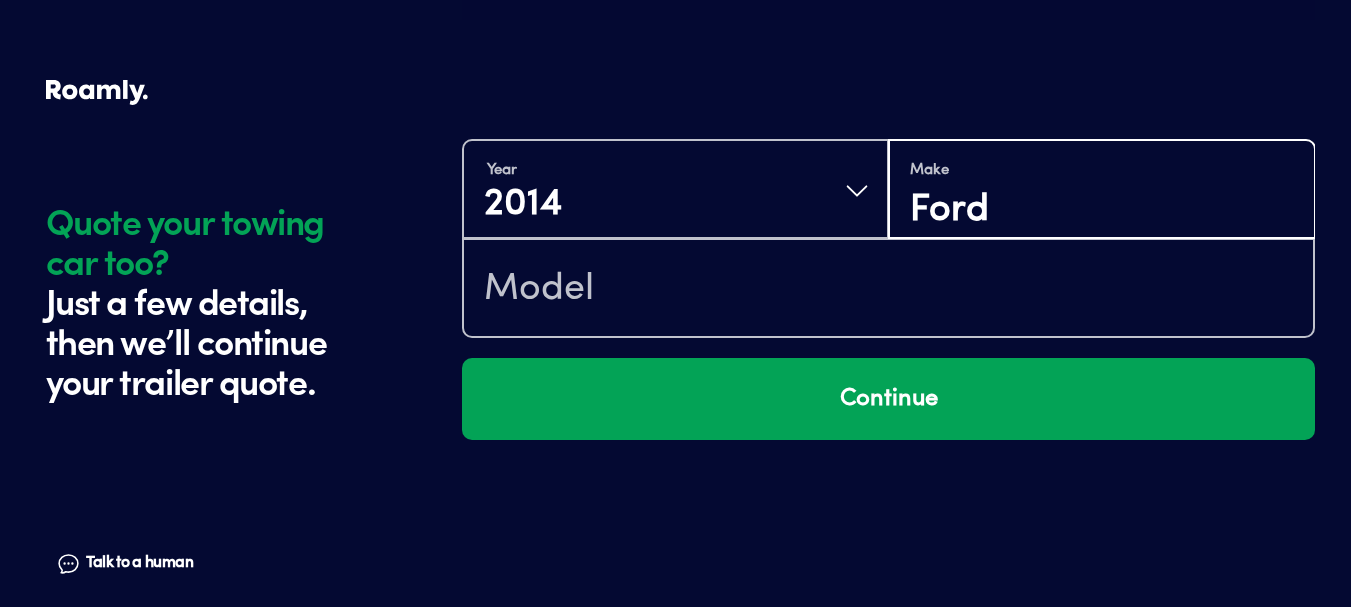 type on "Ford" 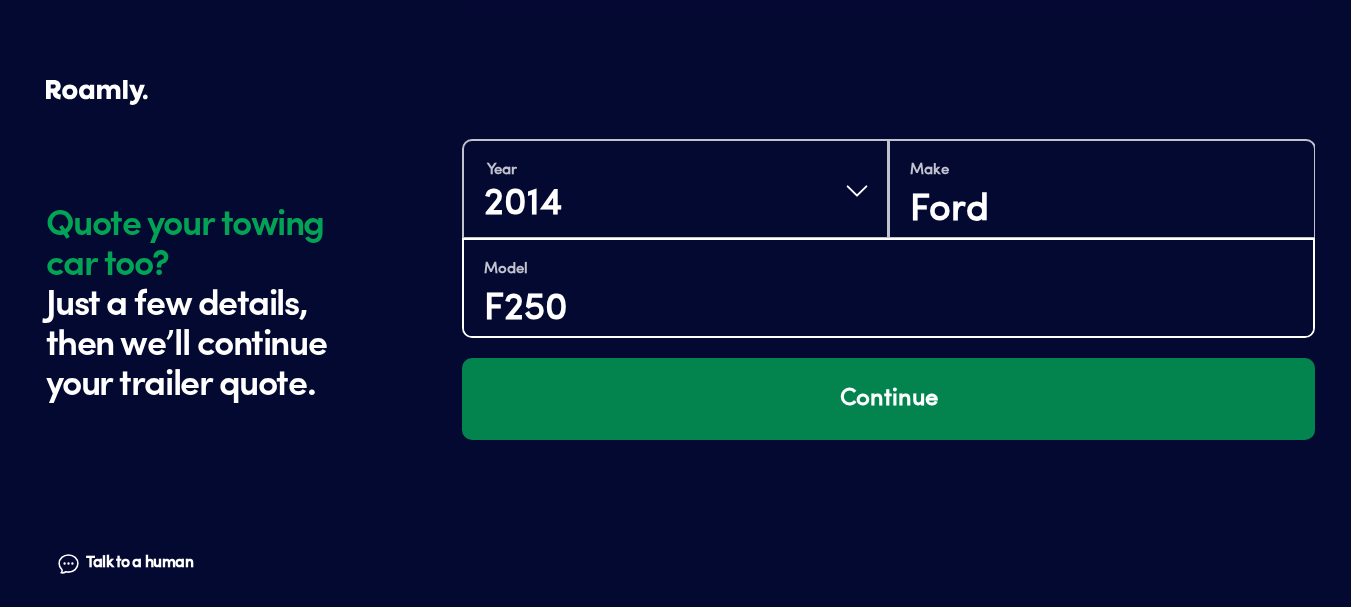 type on "F250" 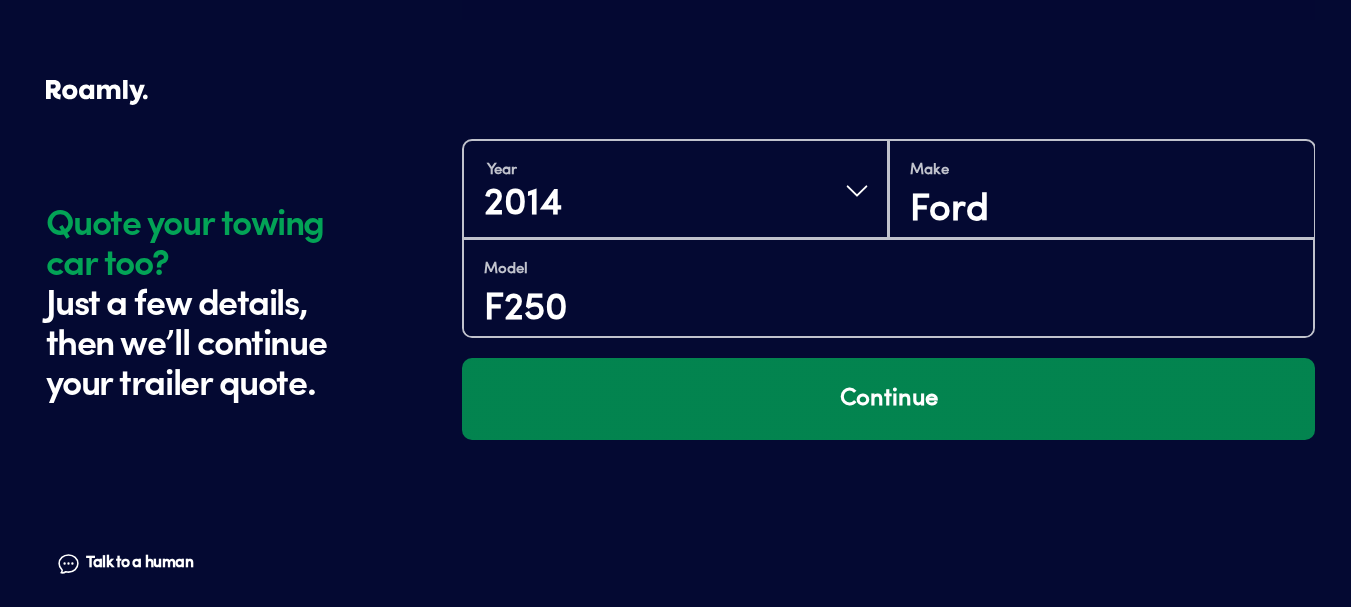 click on "Continue" at bounding box center [888, 399] 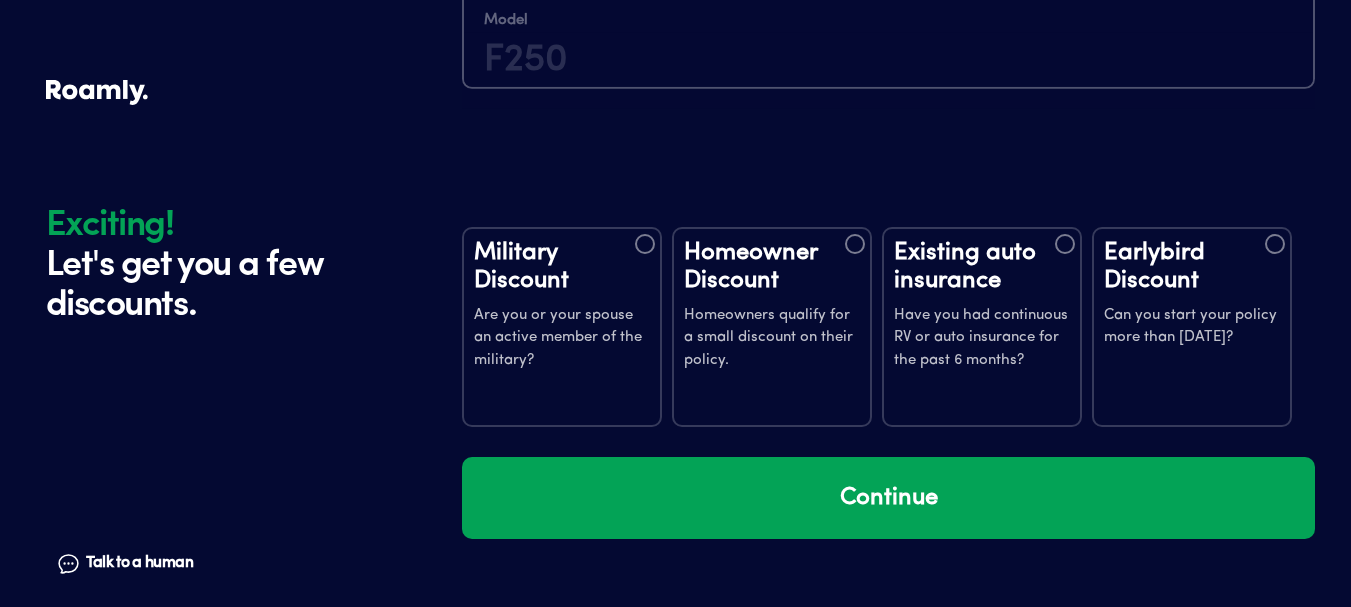scroll, scrollTop: 3714, scrollLeft: 0, axis: vertical 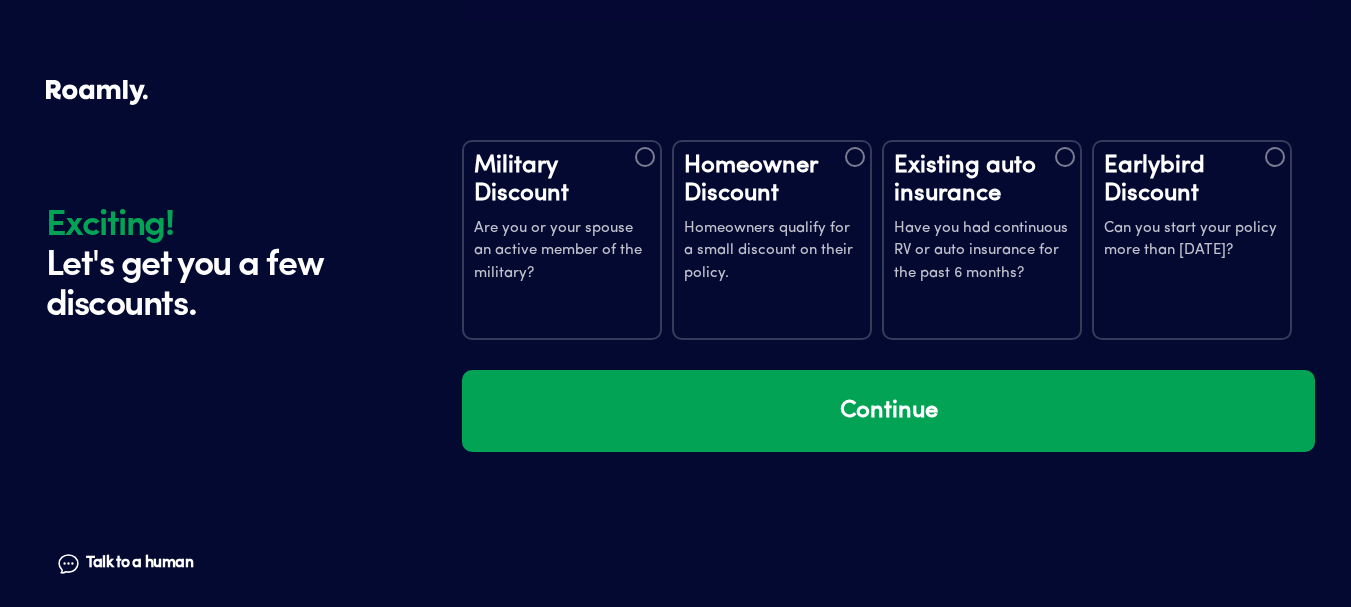 click on "Can you start your policy more than [DATE]?" at bounding box center (1192, 240) 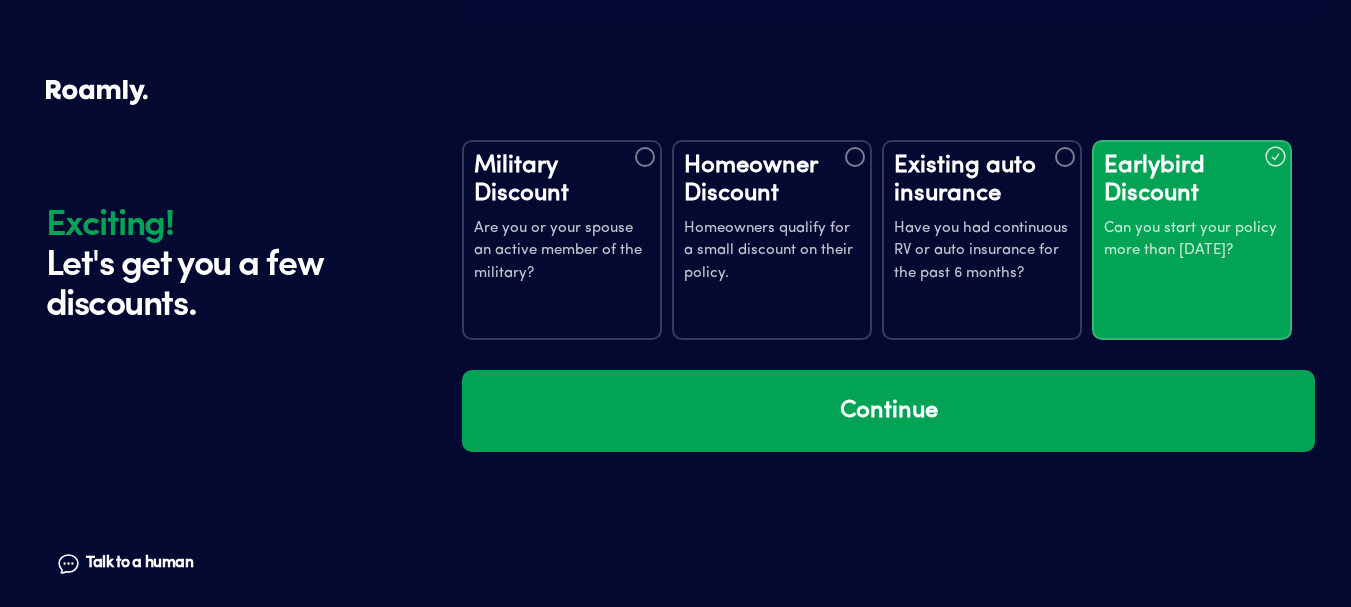 click on "Military Discount" at bounding box center [562, 180] 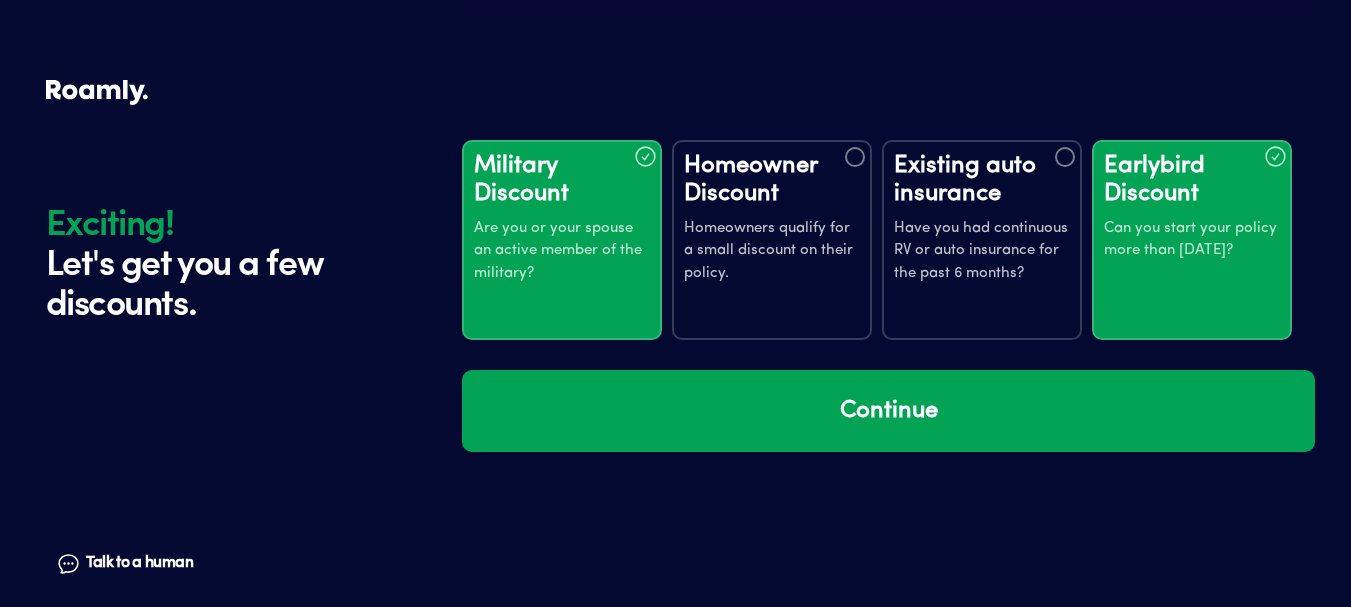click on "Homeowner Discount" at bounding box center [772, 180] 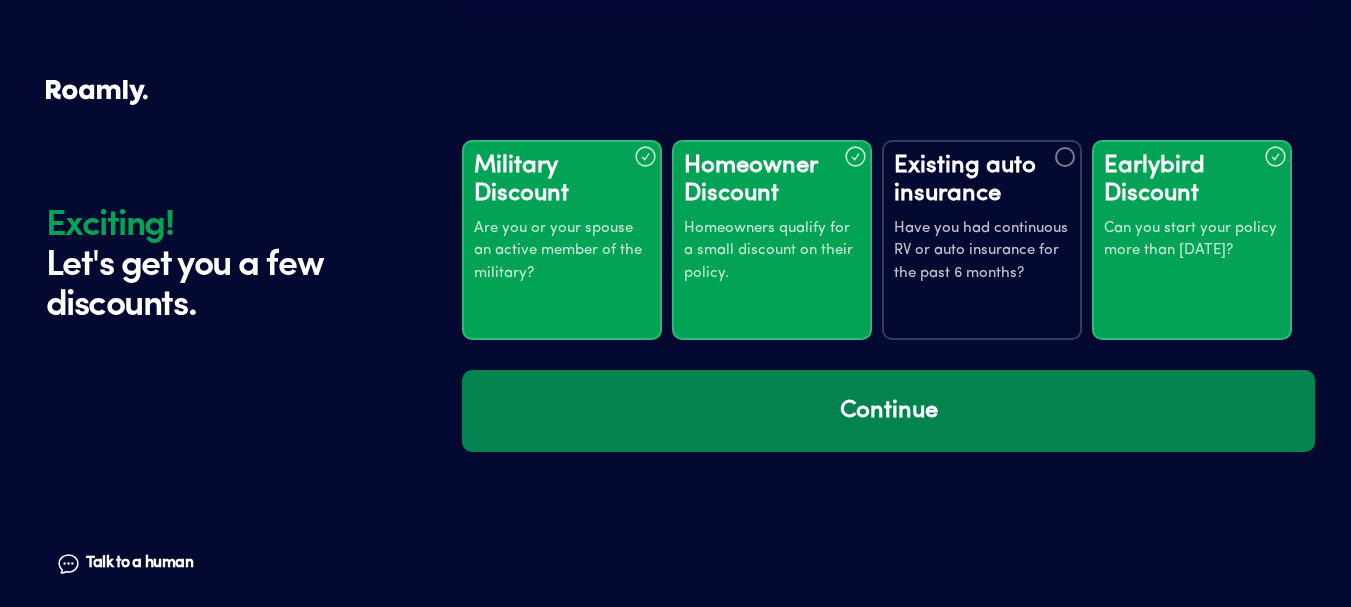 click on "Continue" at bounding box center [888, 411] 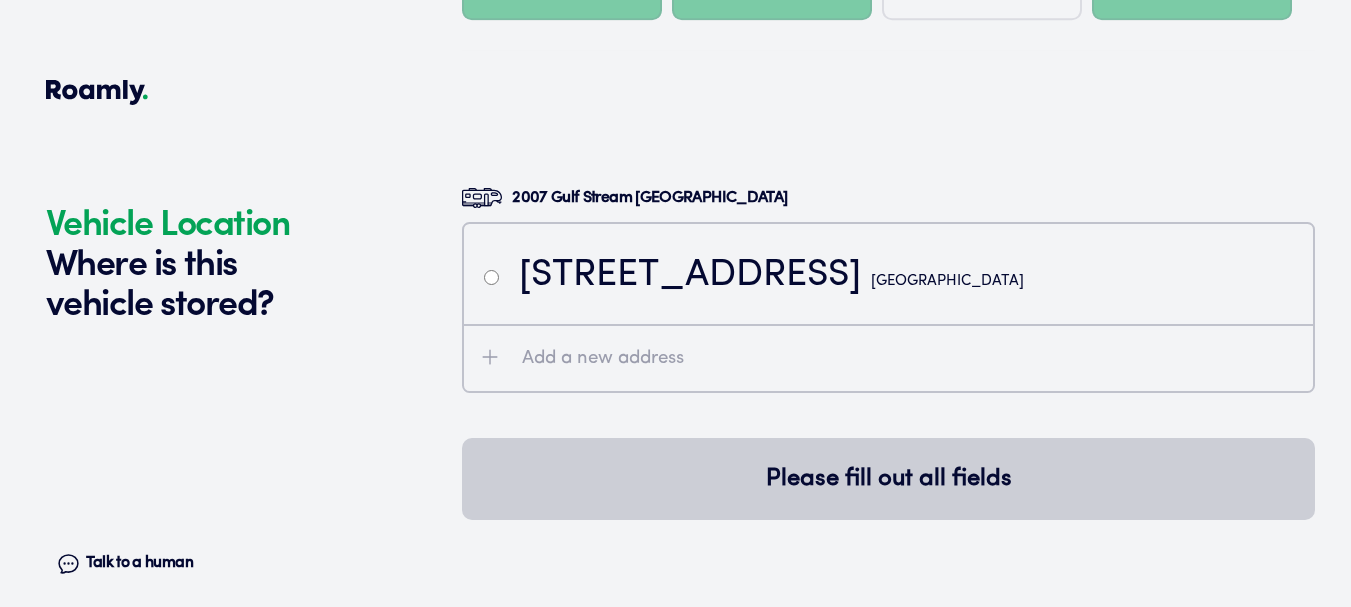 scroll, scrollTop: 4104, scrollLeft: 0, axis: vertical 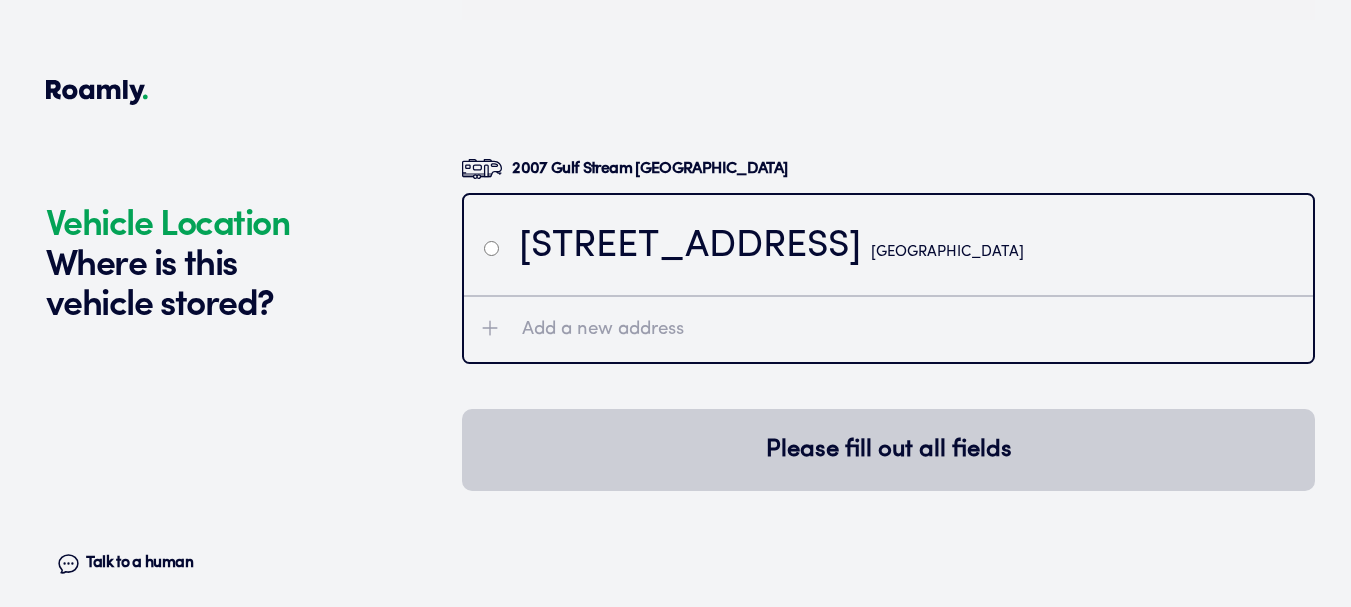 click at bounding box center [491, 248] 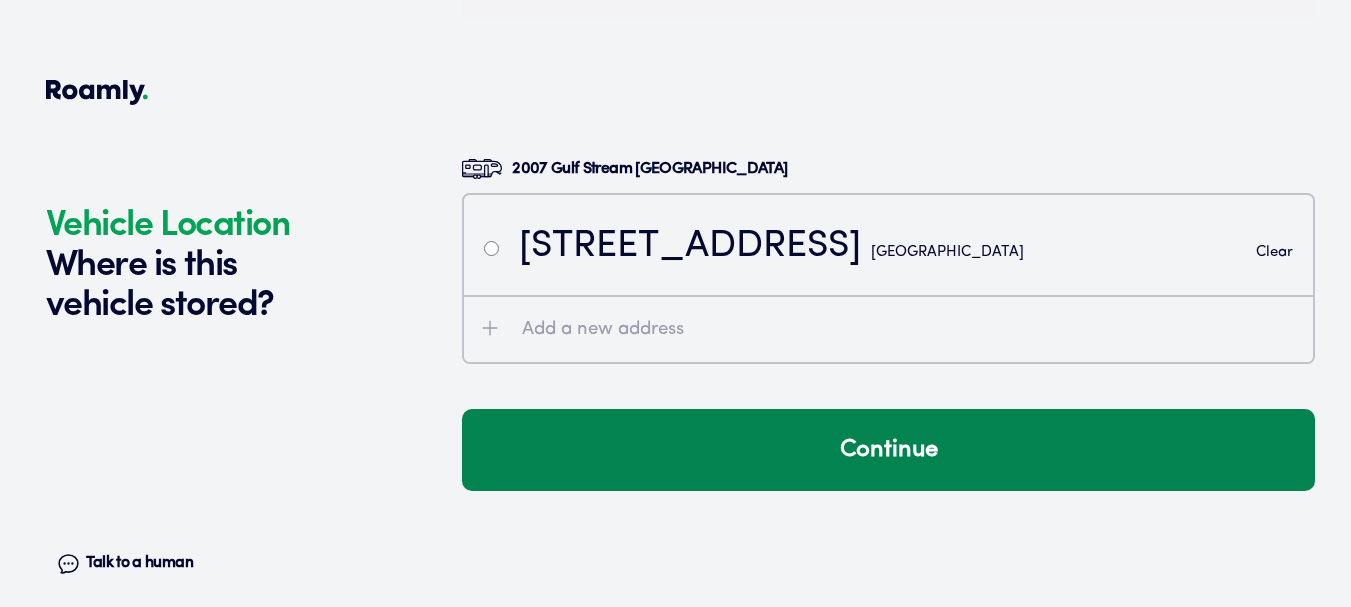 click on "Continue" at bounding box center [888, 450] 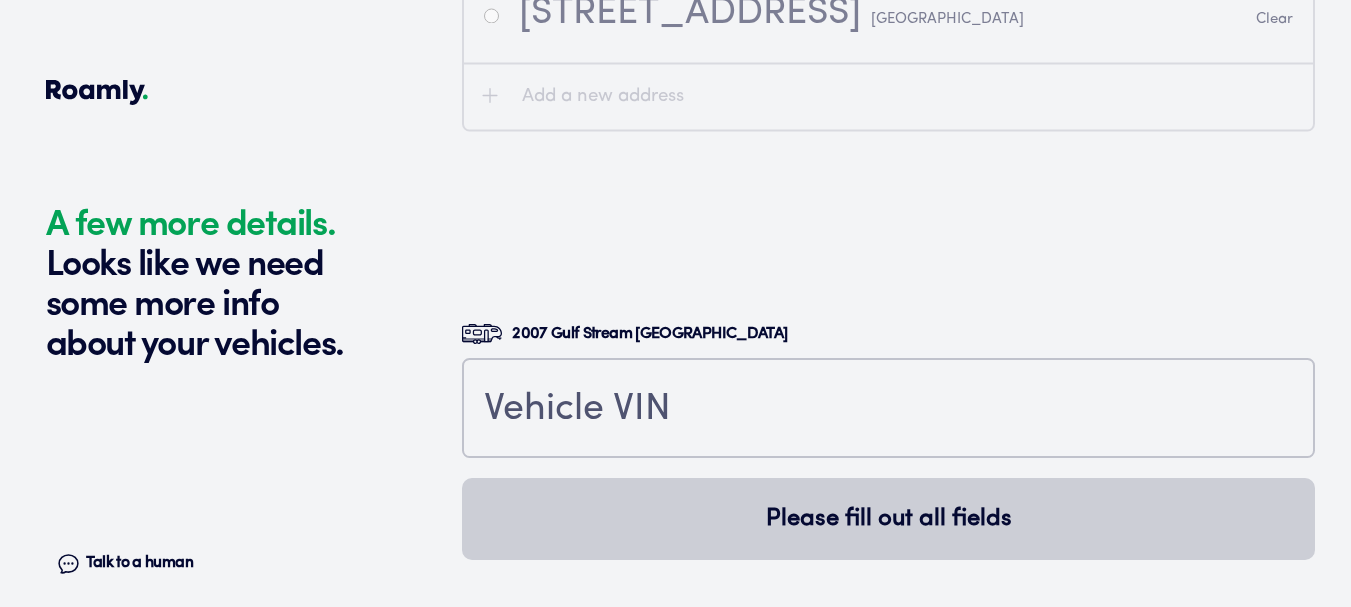 scroll, scrollTop: 4543, scrollLeft: 0, axis: vertical 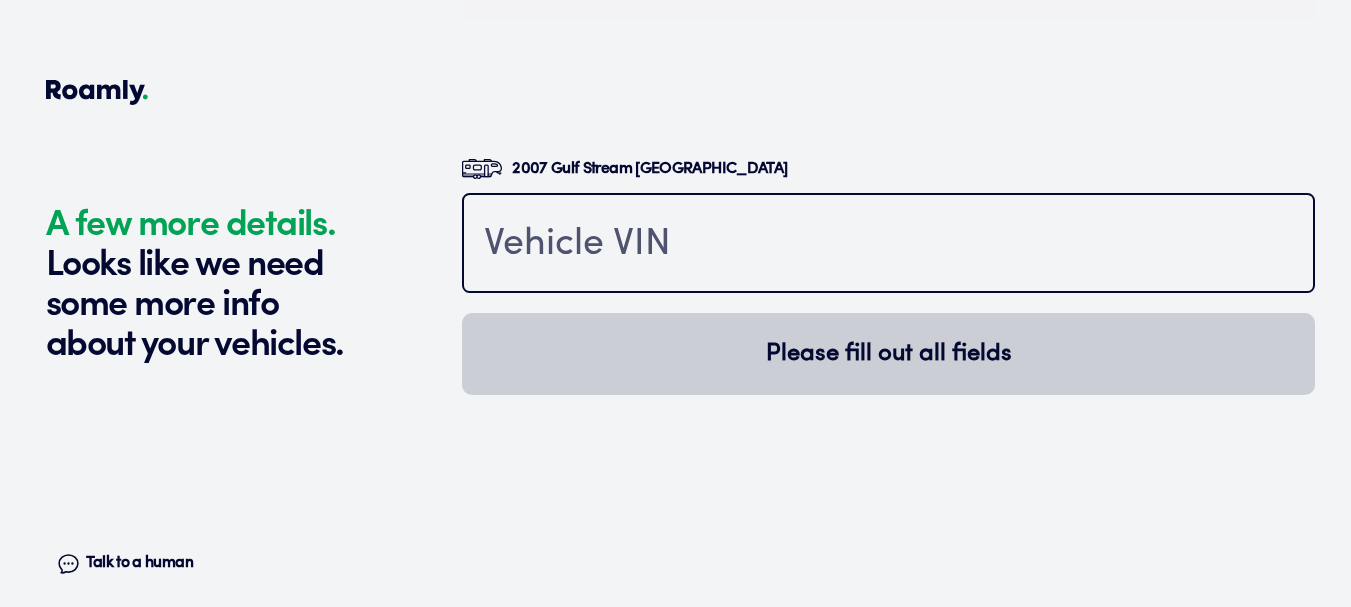 click at bounding box center (888, 245) 